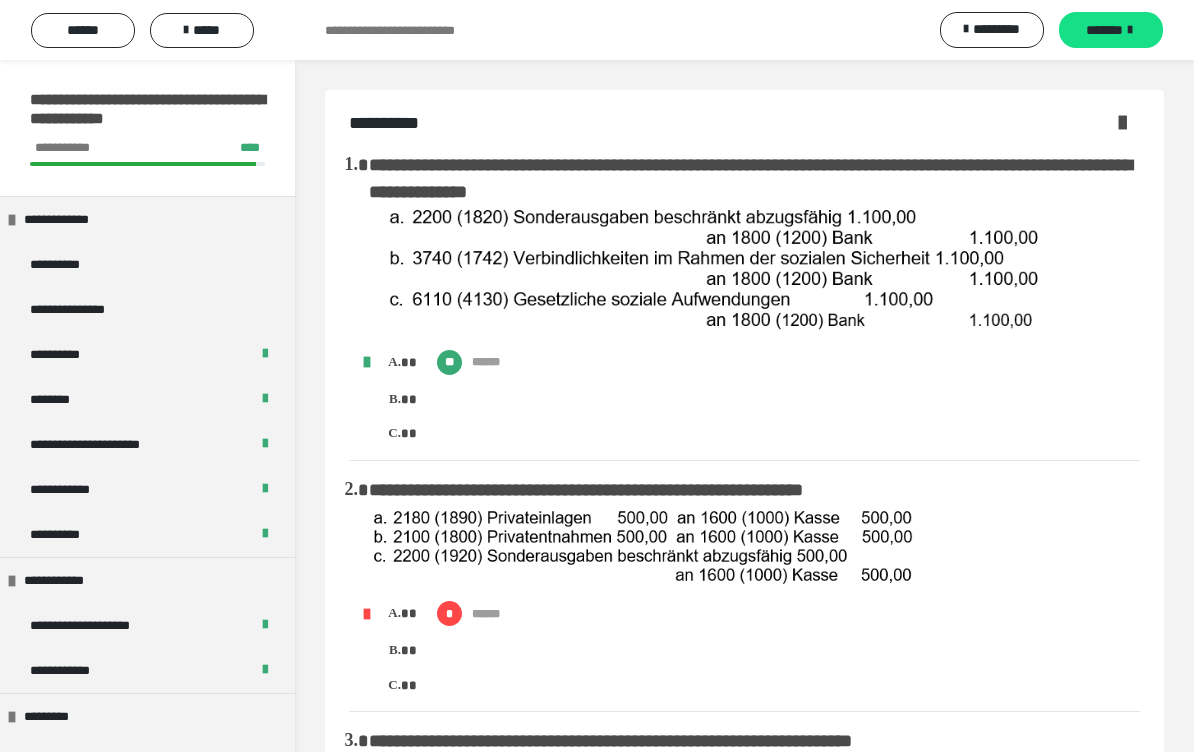 scroll, scrollTop: 1449, scrollLeft: 0, axis: vertical 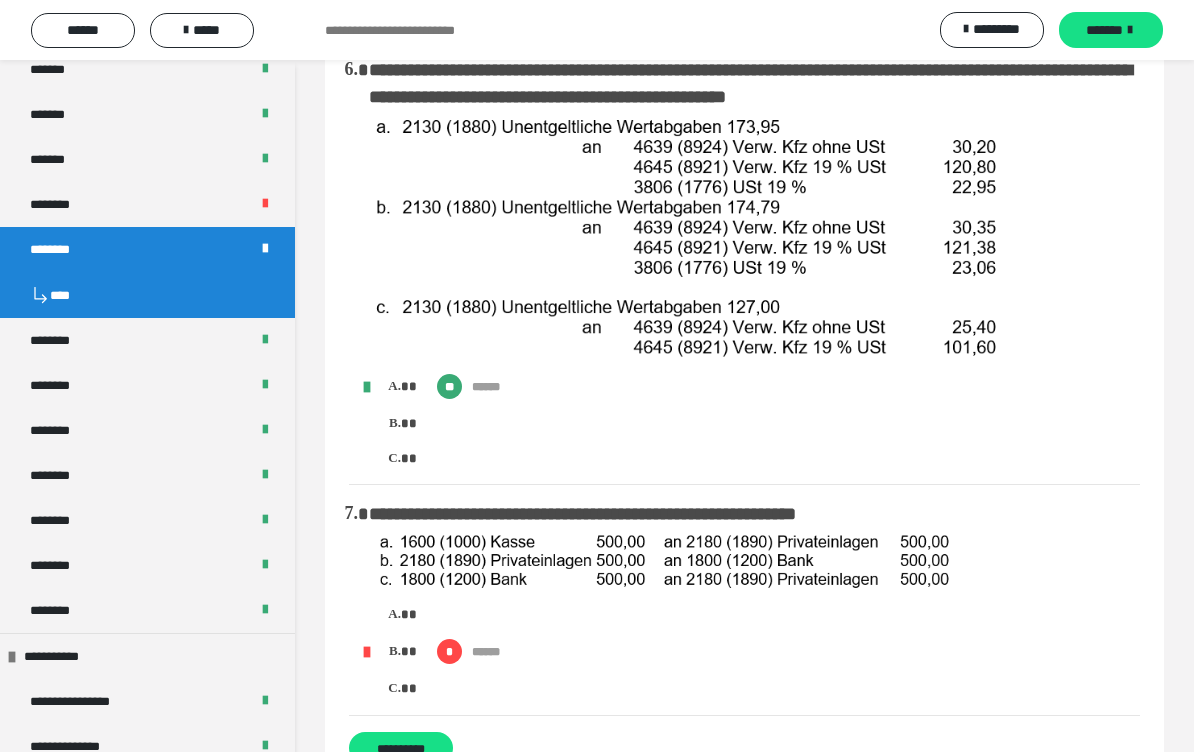 click on "*****" at bounding box center (202, 30) 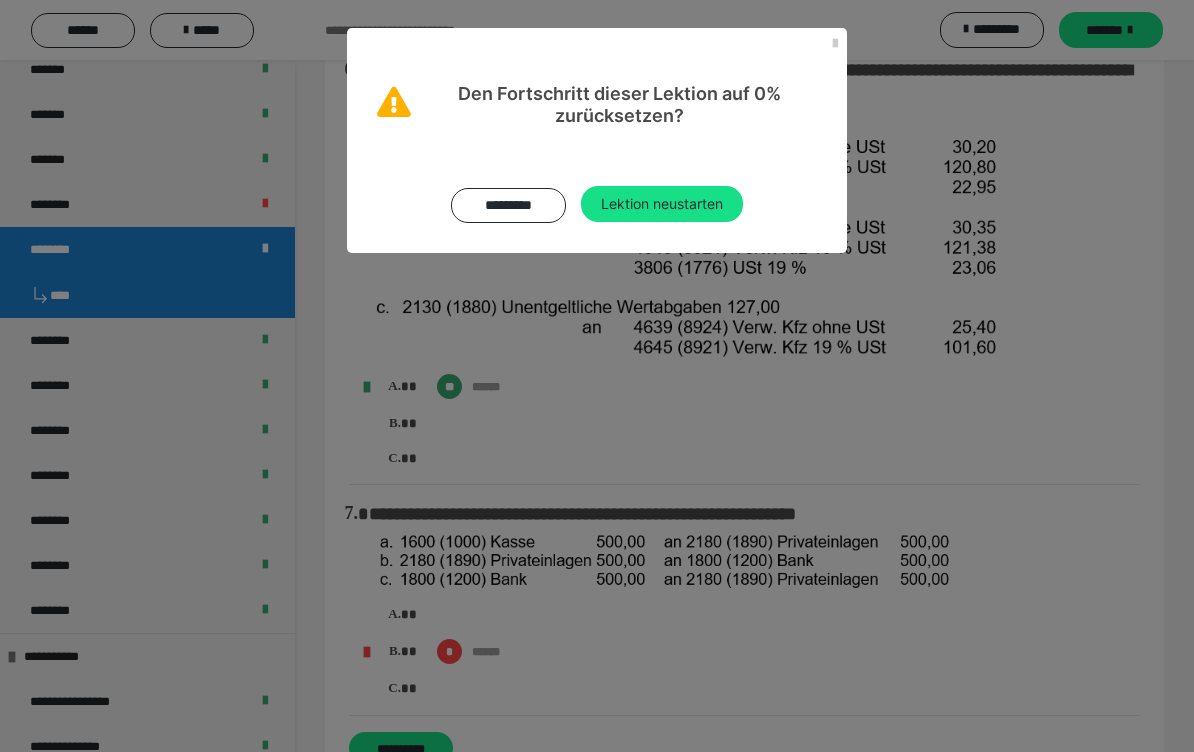click on "Lektion neustarten" at bounding box center [662, 204] 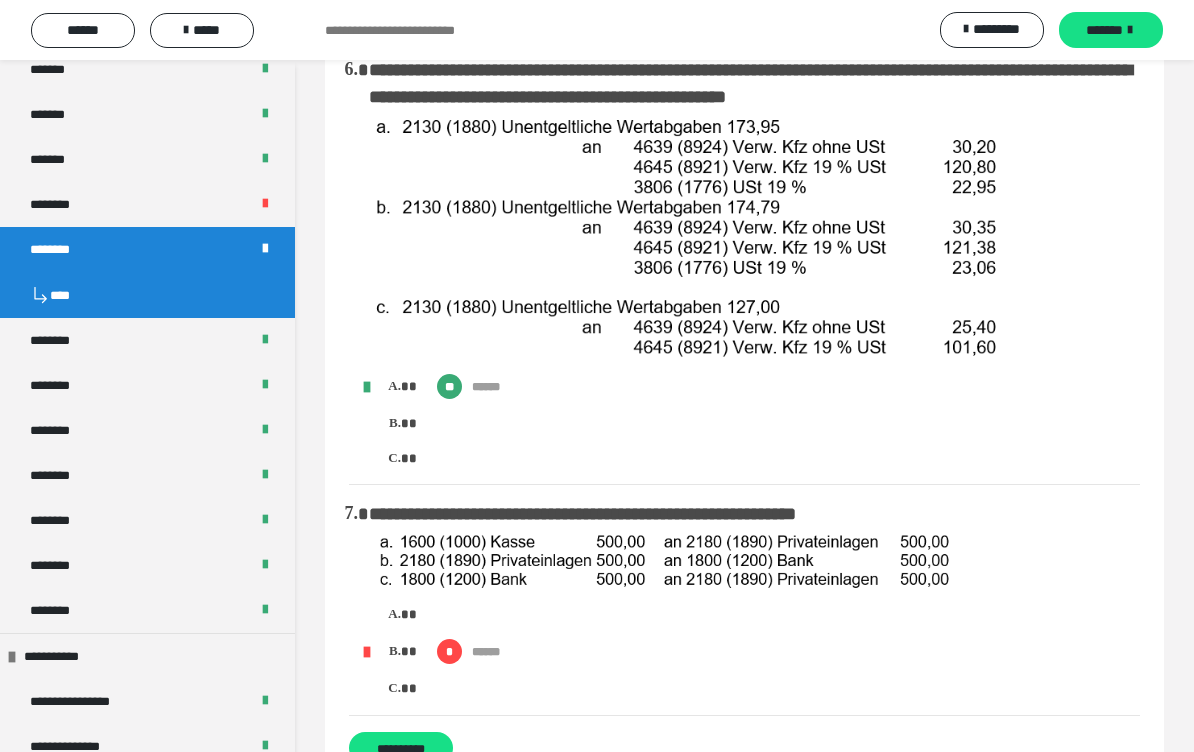 scroll, scrollTop: 25, scrollLeft: 0, axis: vertical 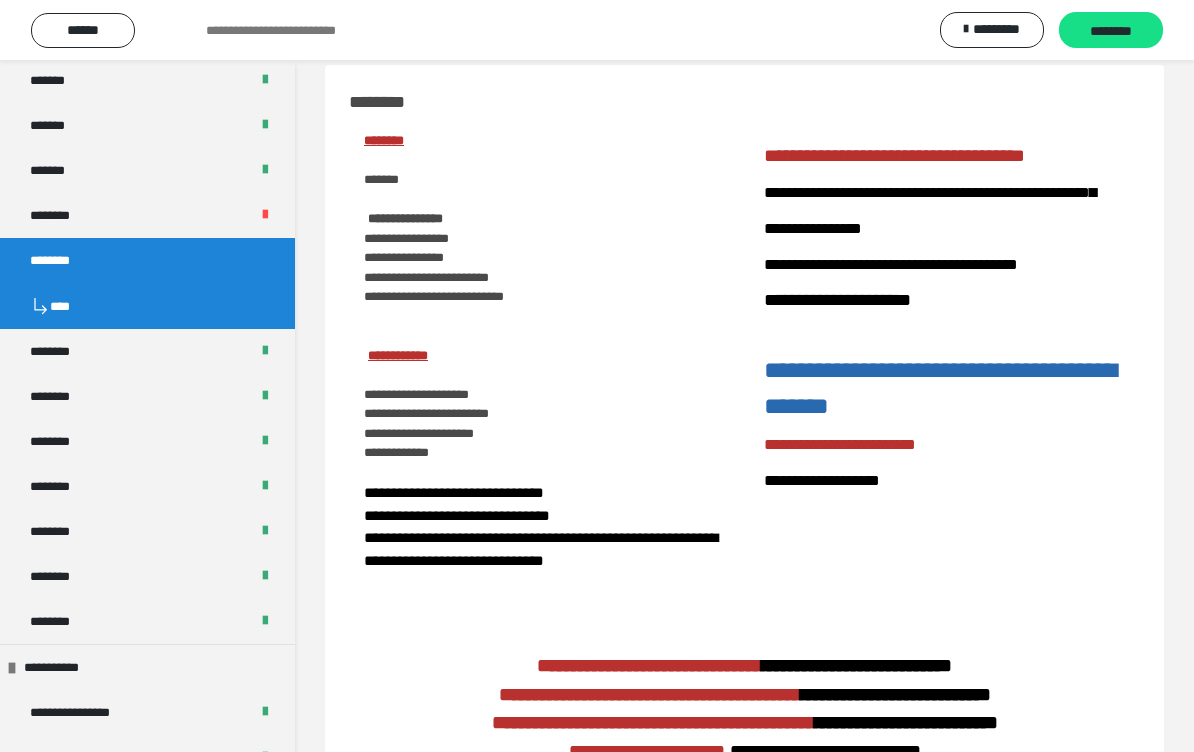 click on "********" at bounding box center (1111, 31) 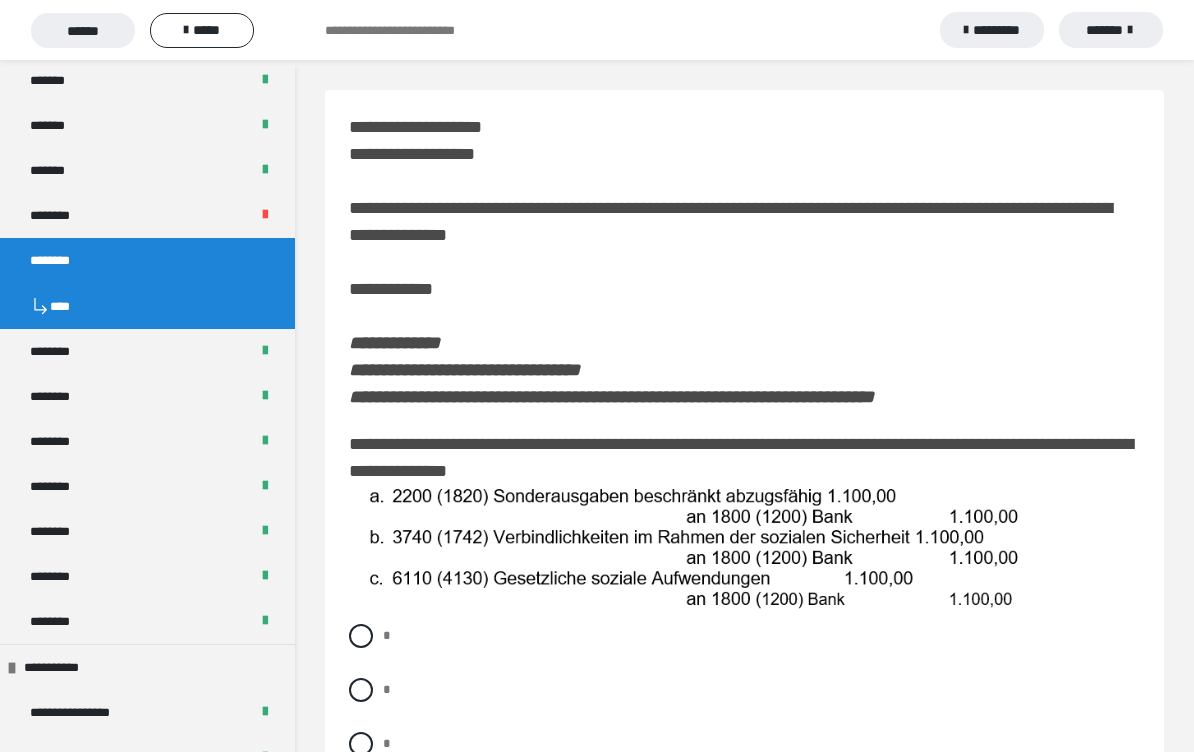 click at bounding box center [361, 636] 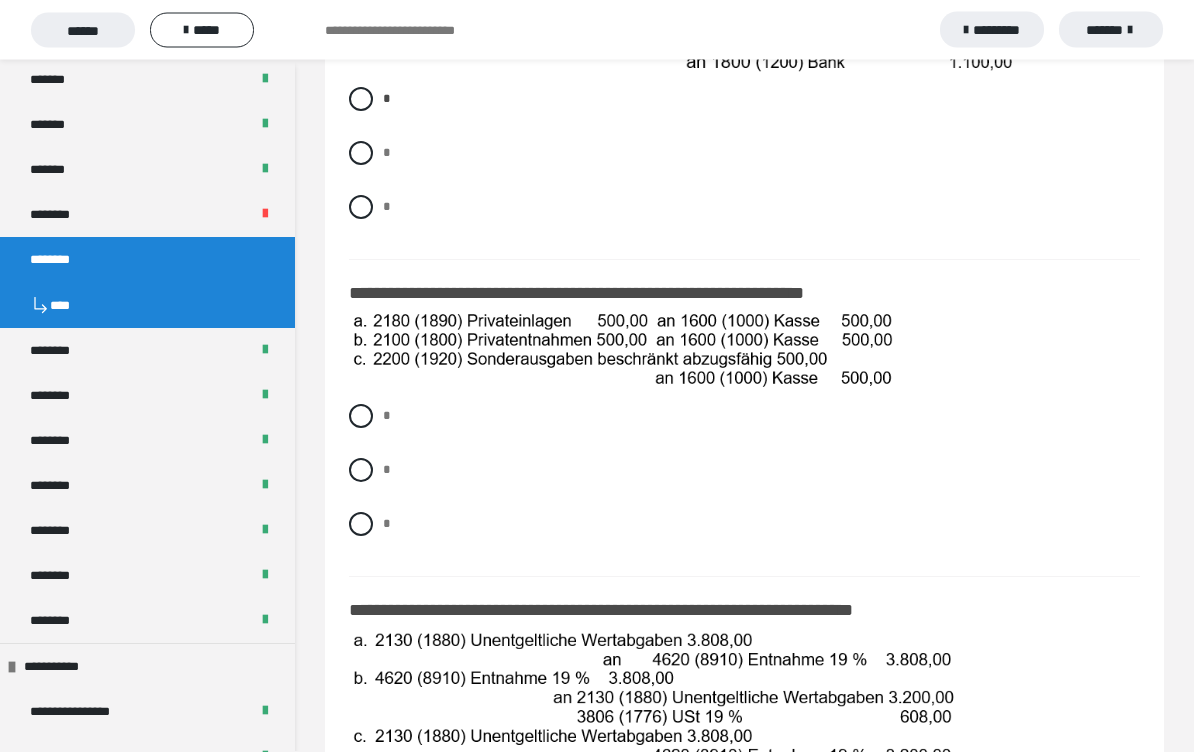 scroll, scrollTop: 537, scrollLeft: 0, axis: vertical 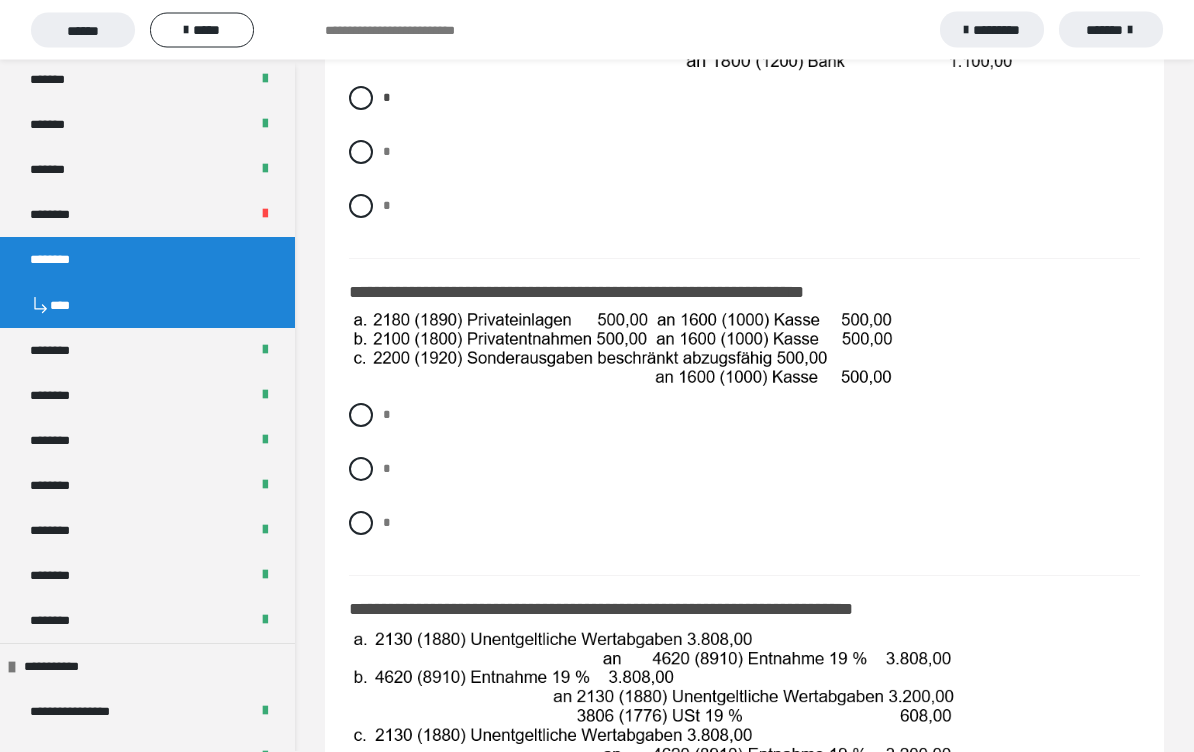 click at bounding box center (361, 470) 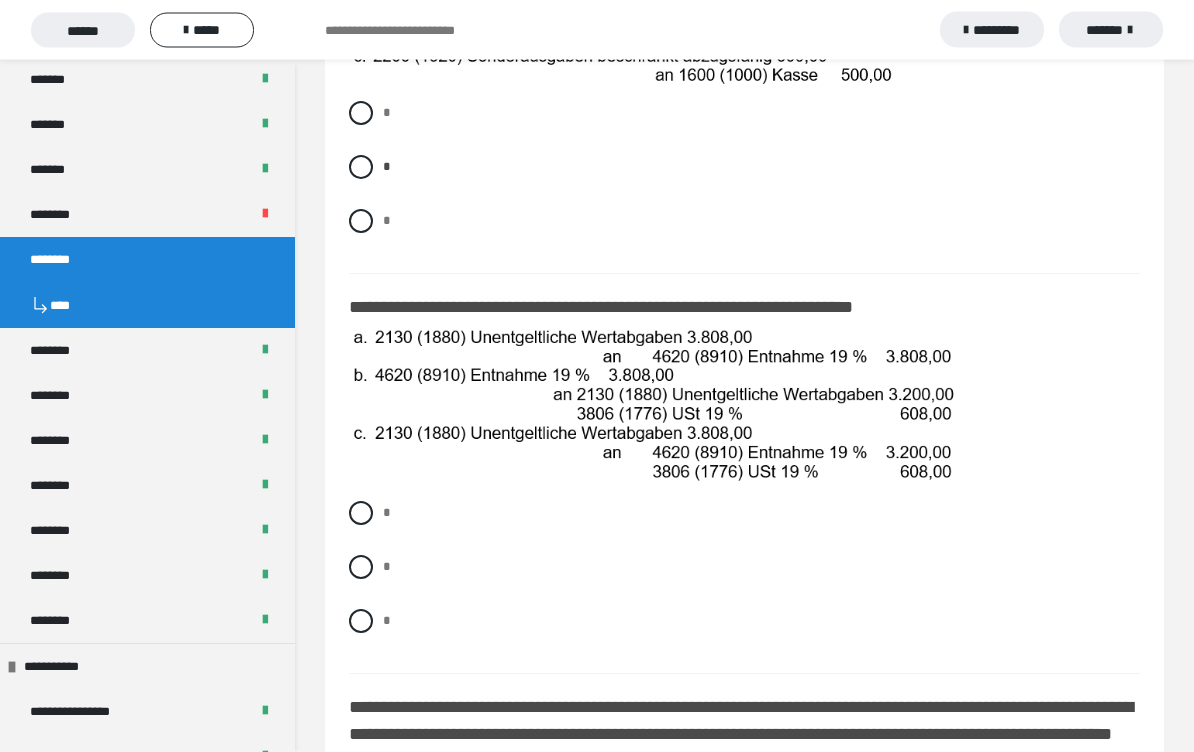 scroll, scrollTop: 842, scrollLeft: 0, axis: vertical 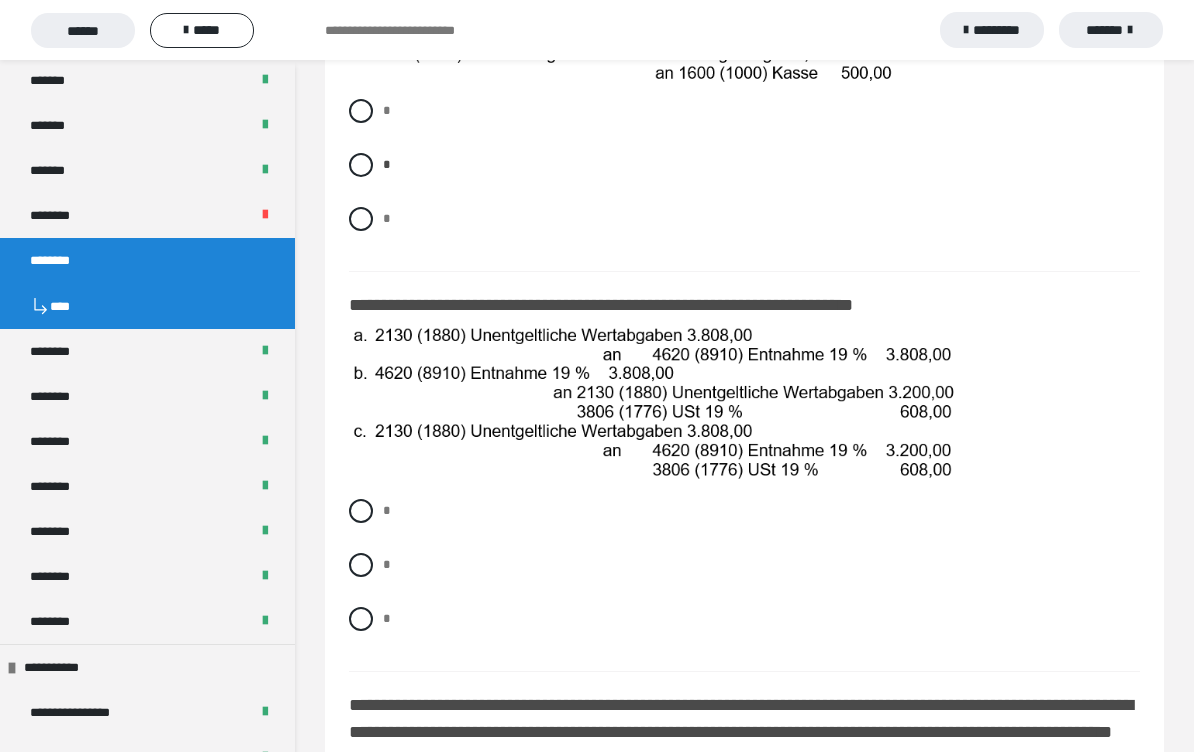click at bounding box center [361, 511] 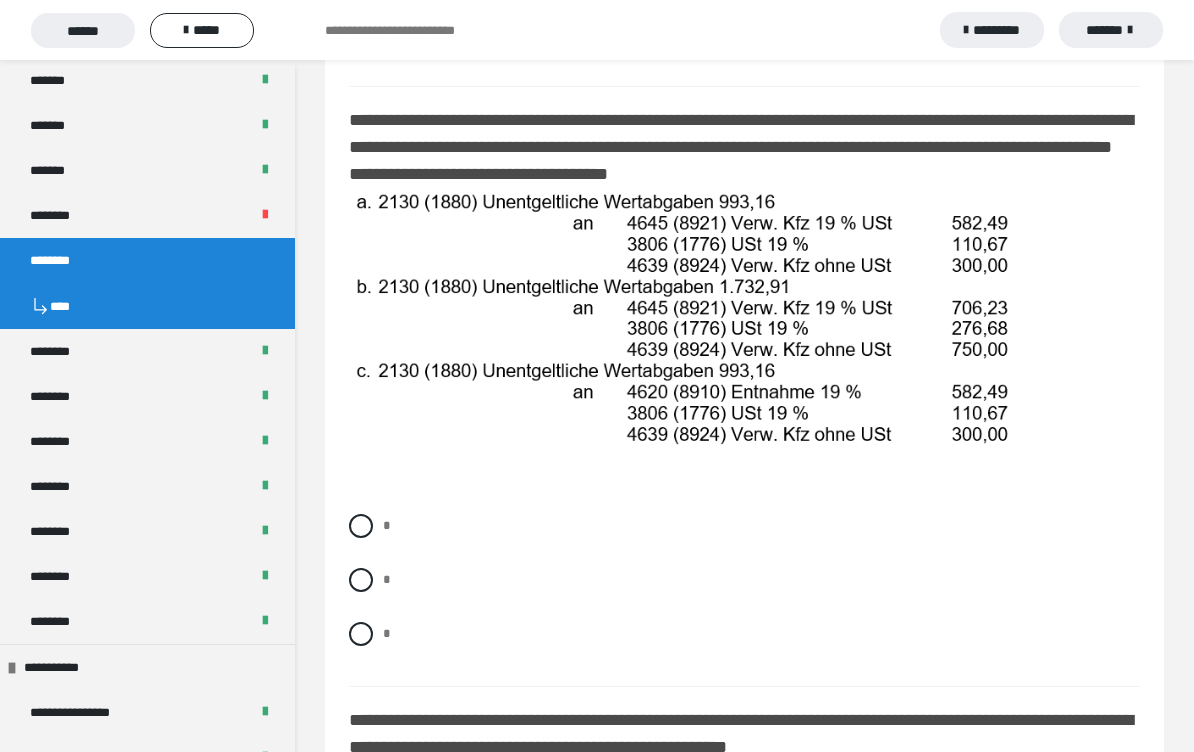 scroll, scrollTop: 1478, scrollLeft: 0, axis: vertical 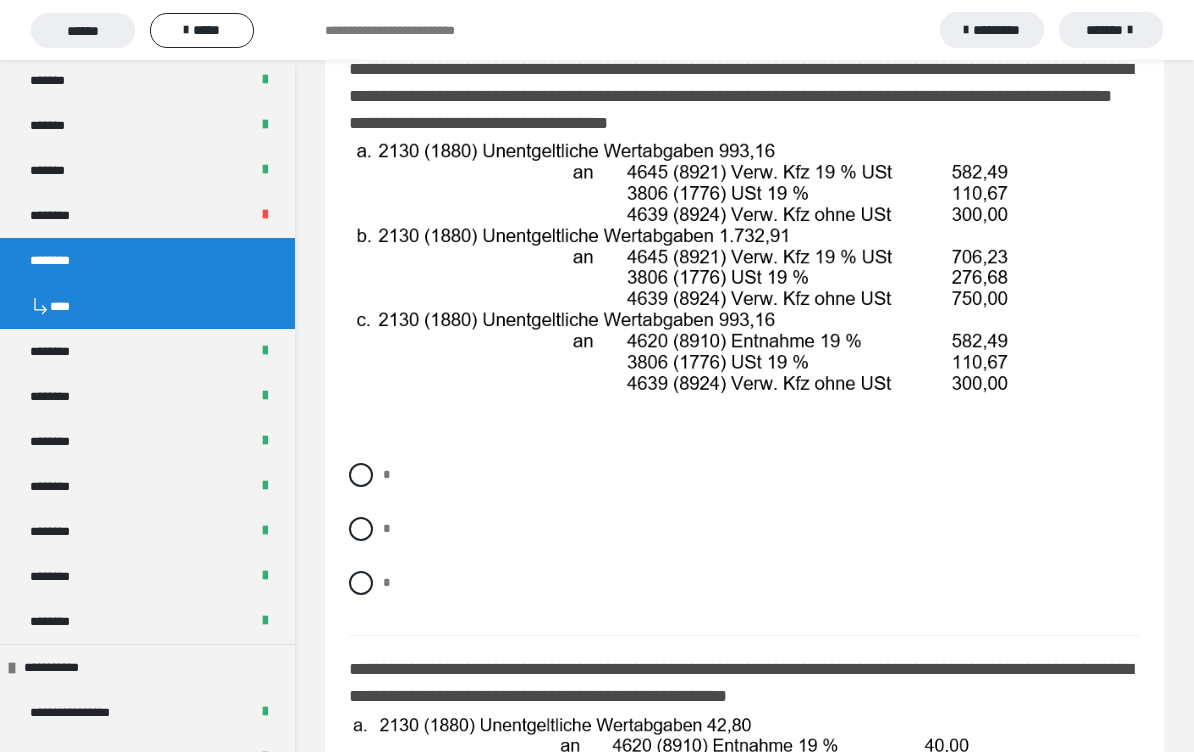 click at bounding box center (361, 475) 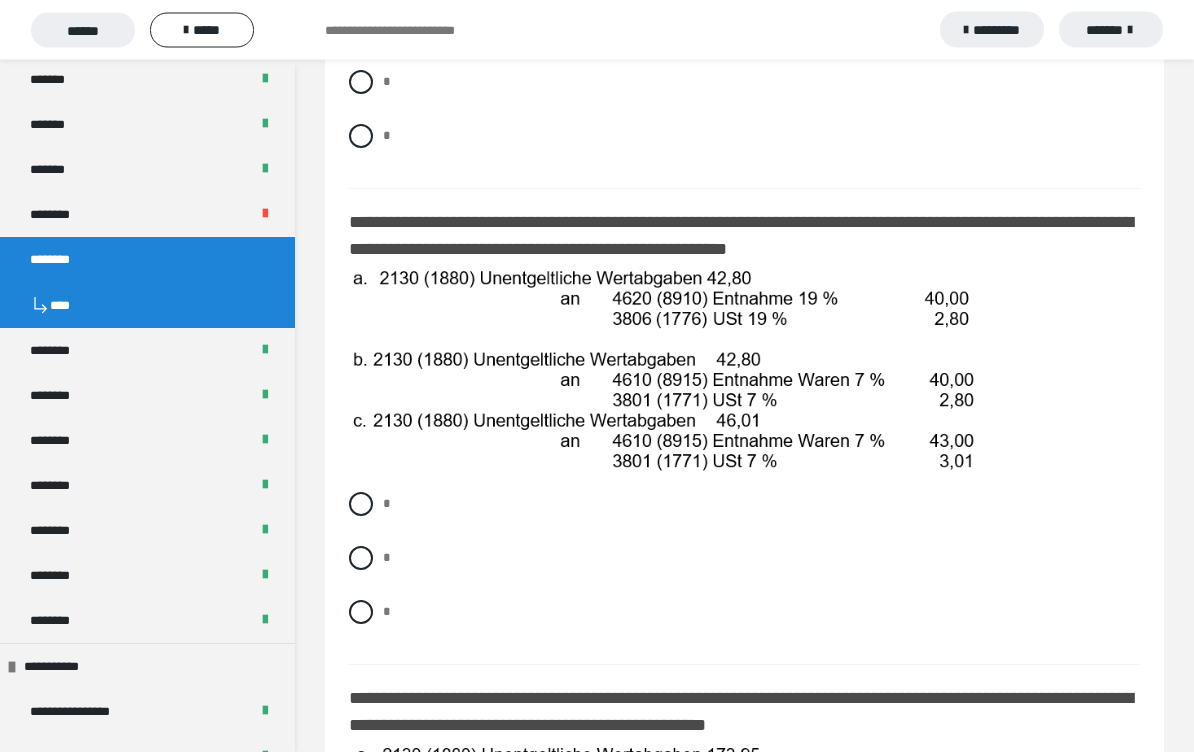 click at bounding box center [361, 559] 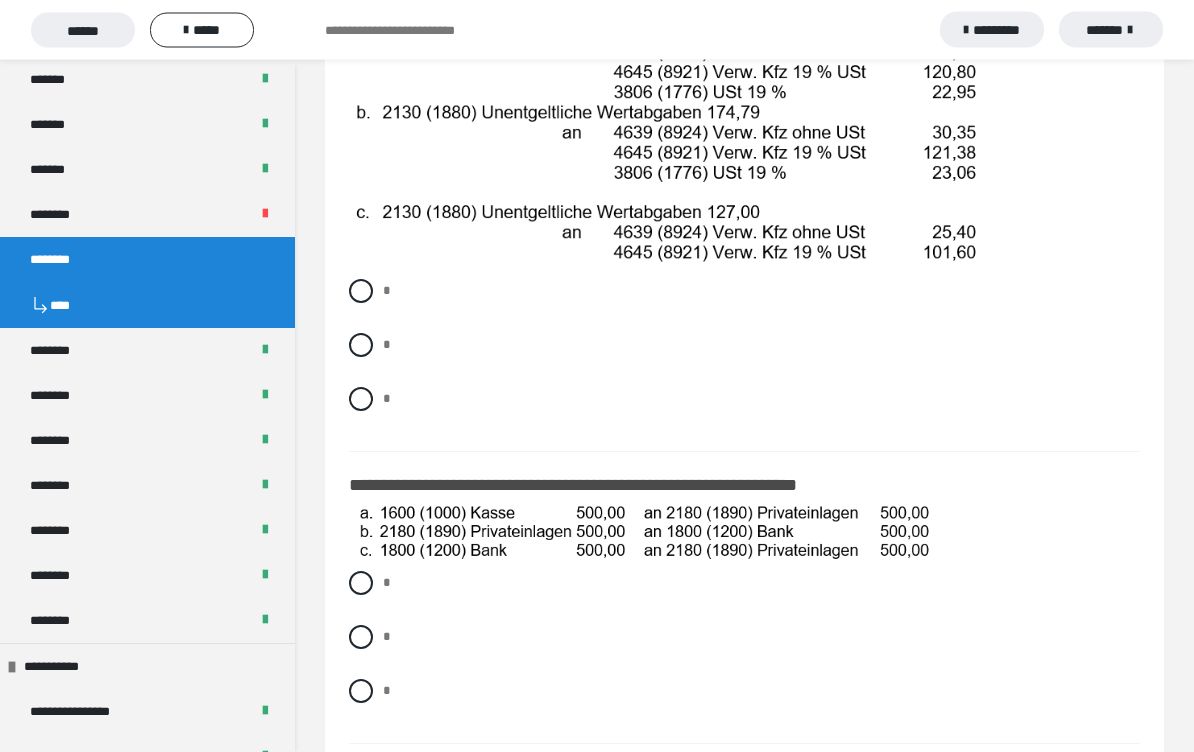 click on "*" at bounding box center [744, 292] 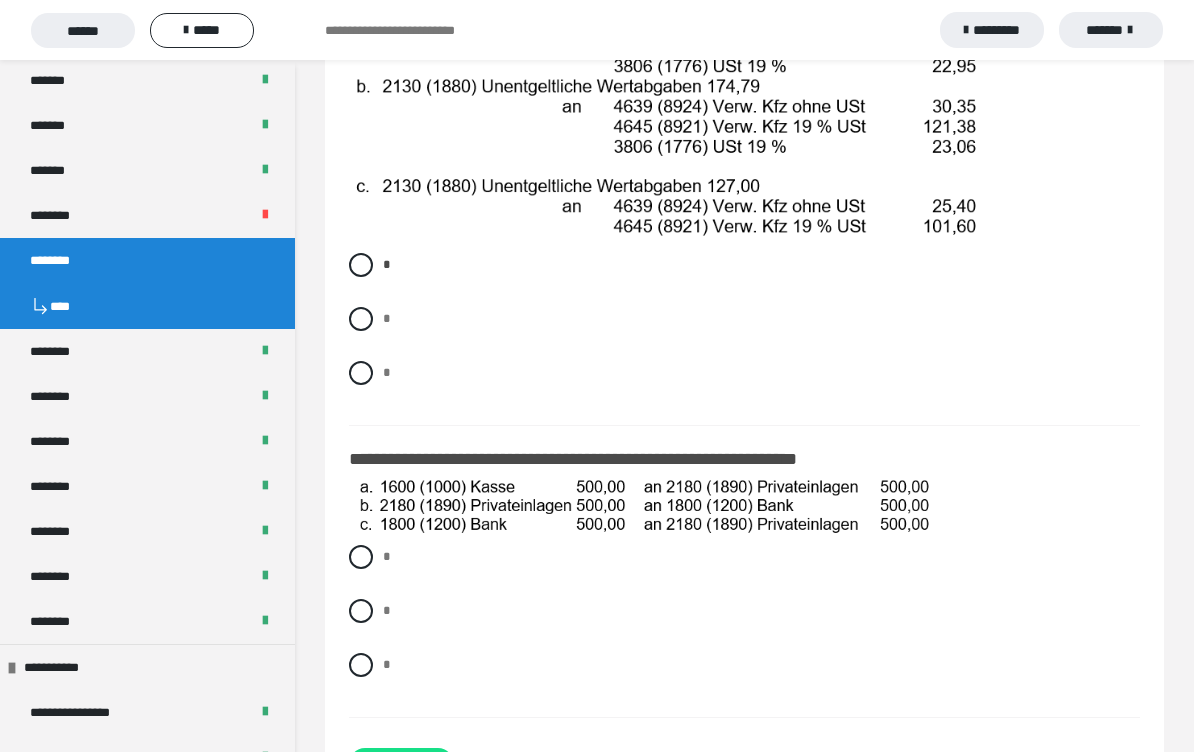 scroll, scrollTop: 2723, scrollLeft: 0, axis: vertical 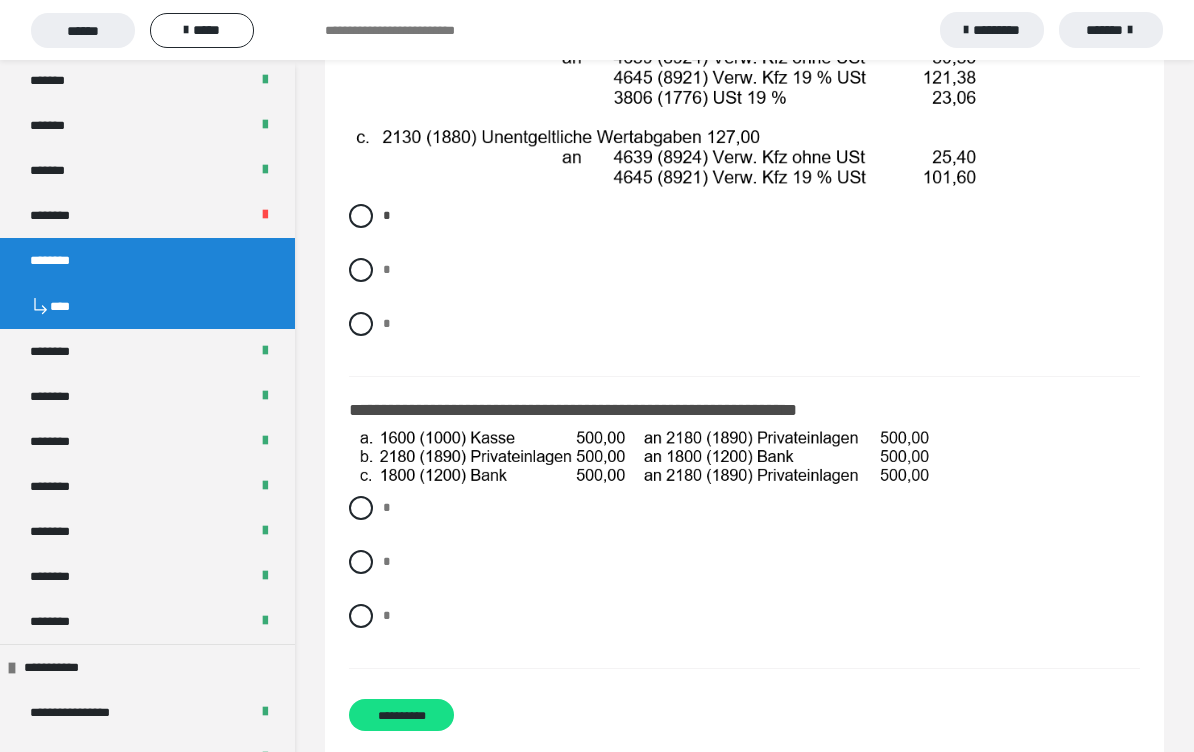 click at bounding box center (361, 616) 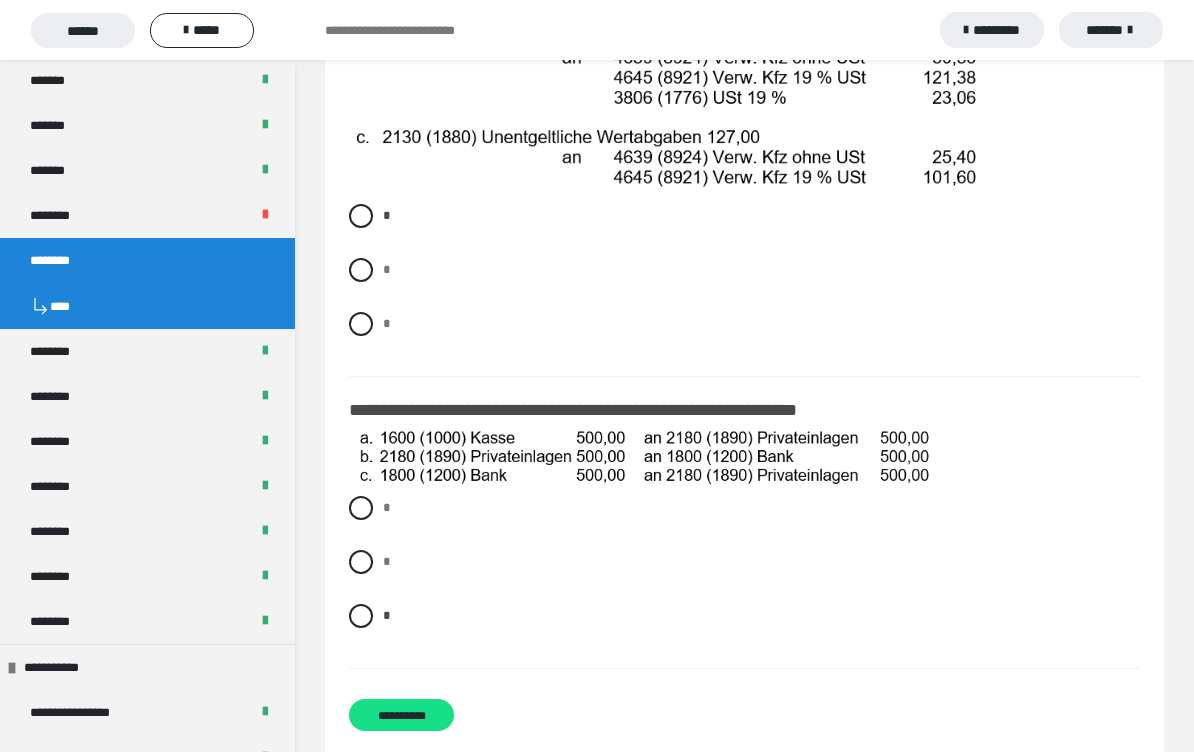 click on "**********" at bounding box center [401, 715] 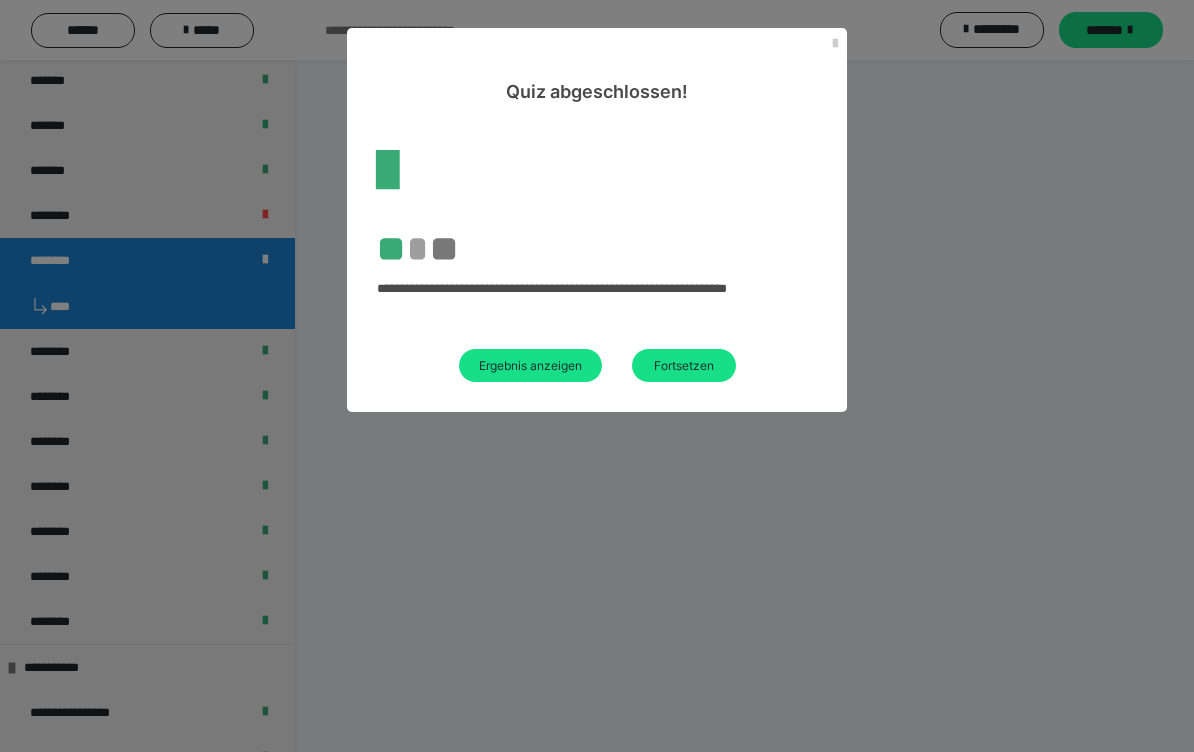 scroll, scrollTop: 85, scrollLeft: 0, axis: vertical 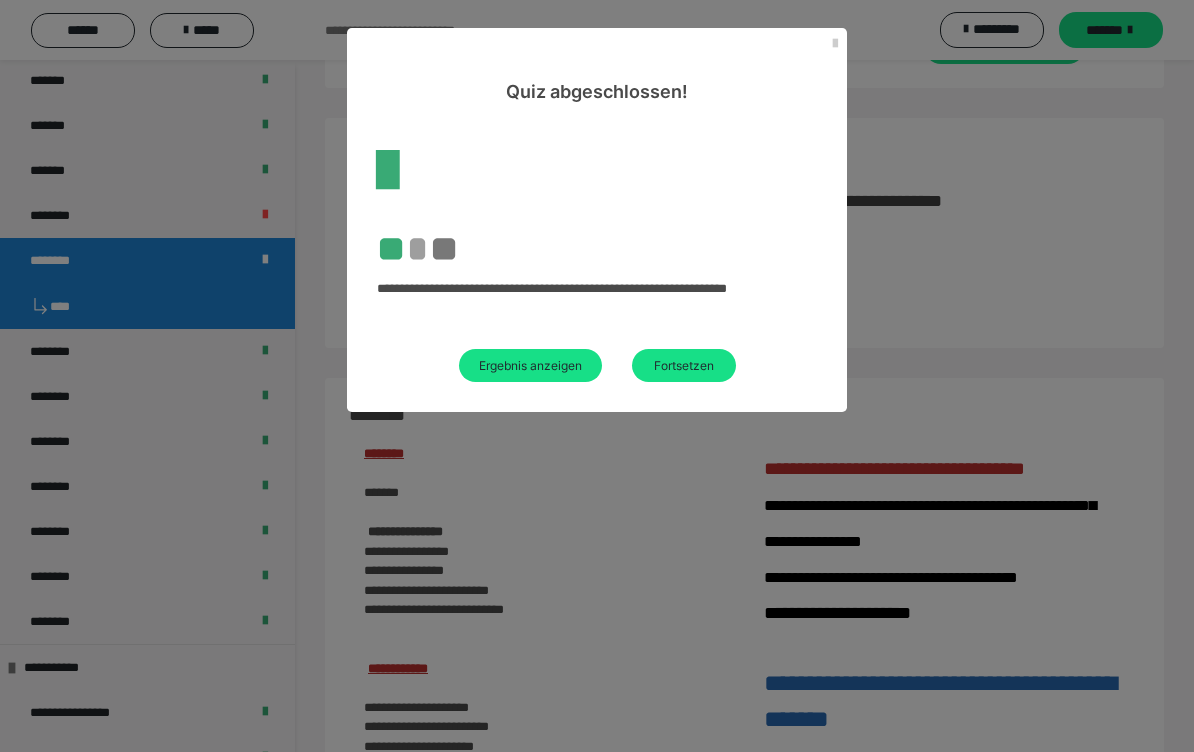 click on "Fortsetzen" at bounding box center [684, 365] 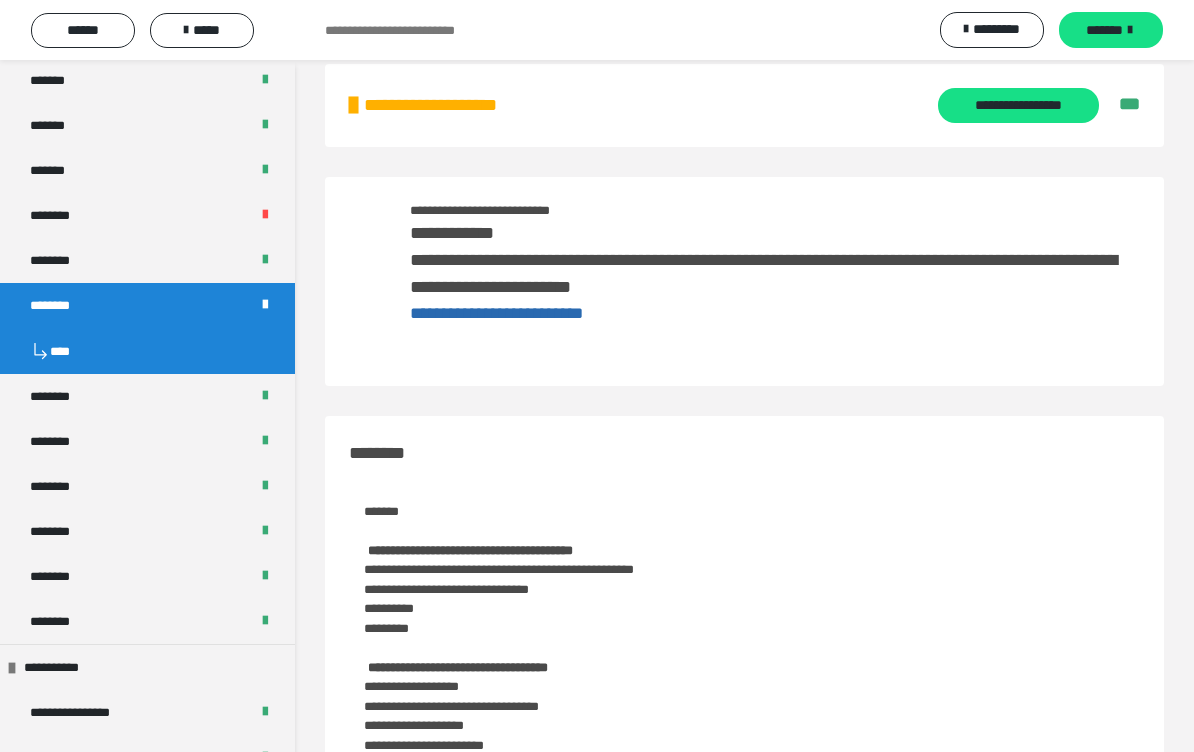 scroll, scrollTop: 0, scrollLeft: 0, axis: both 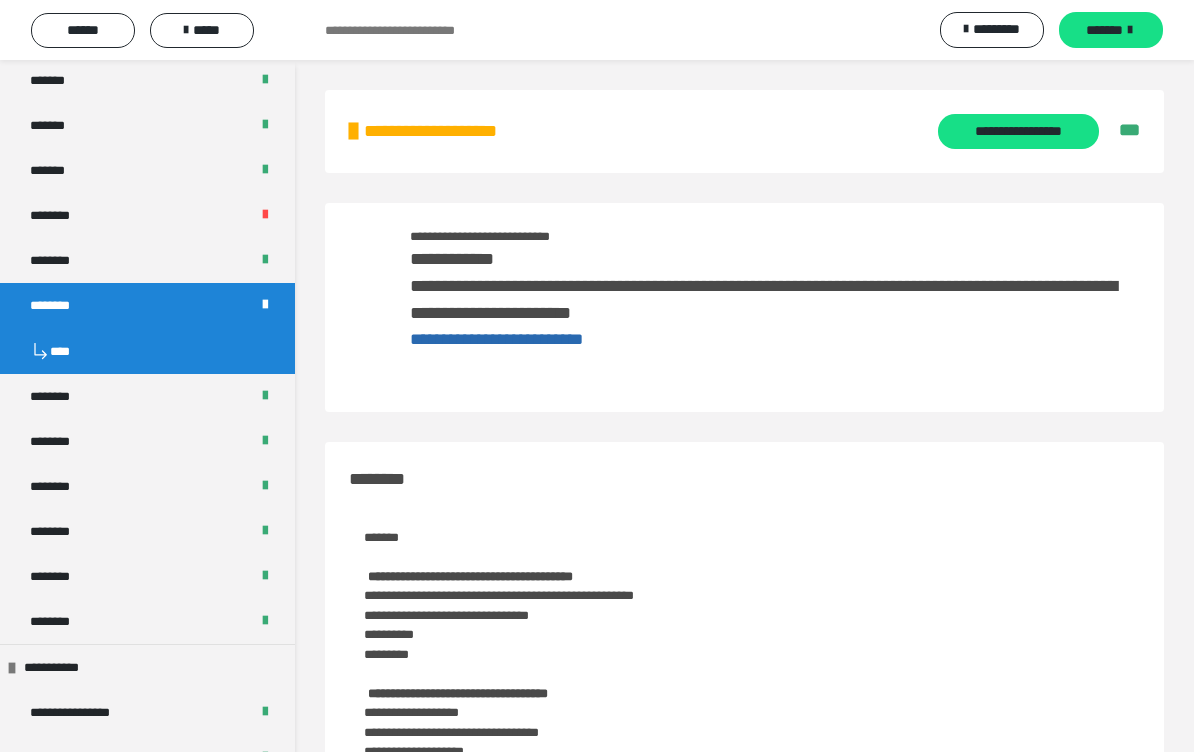 click on "********" at bounding box center [147, 260] 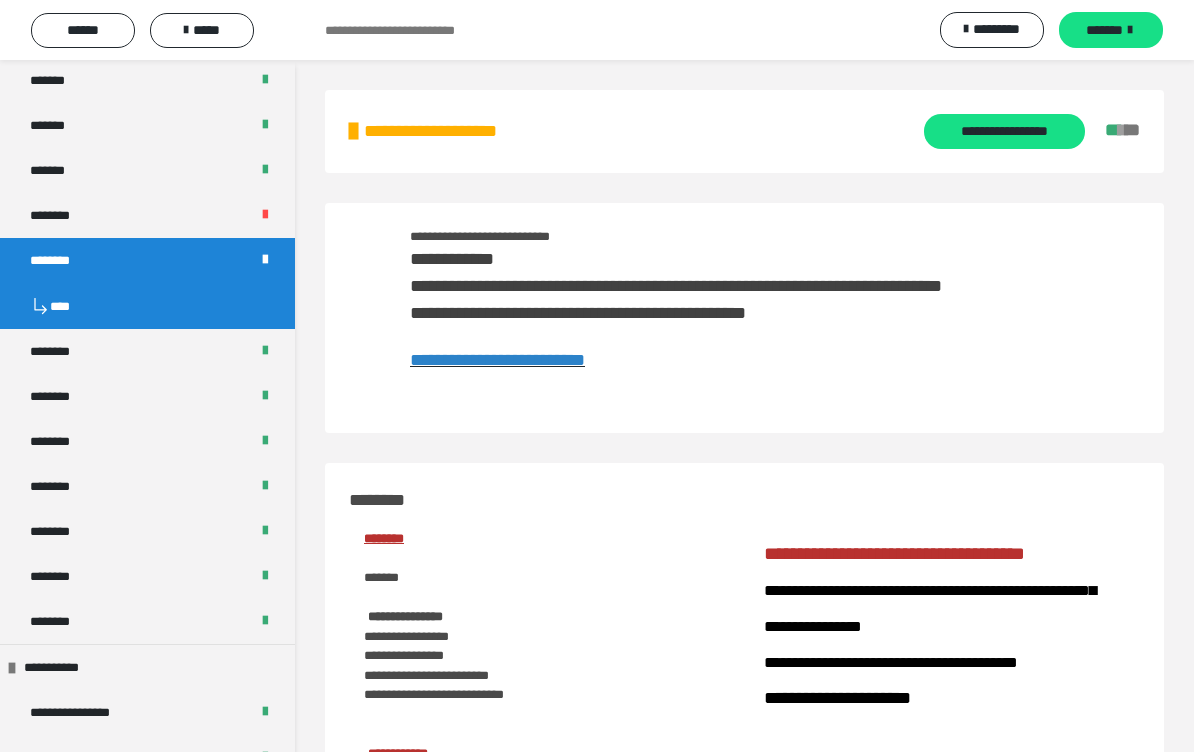 click on "**********" at bounding box center [1004, 131] 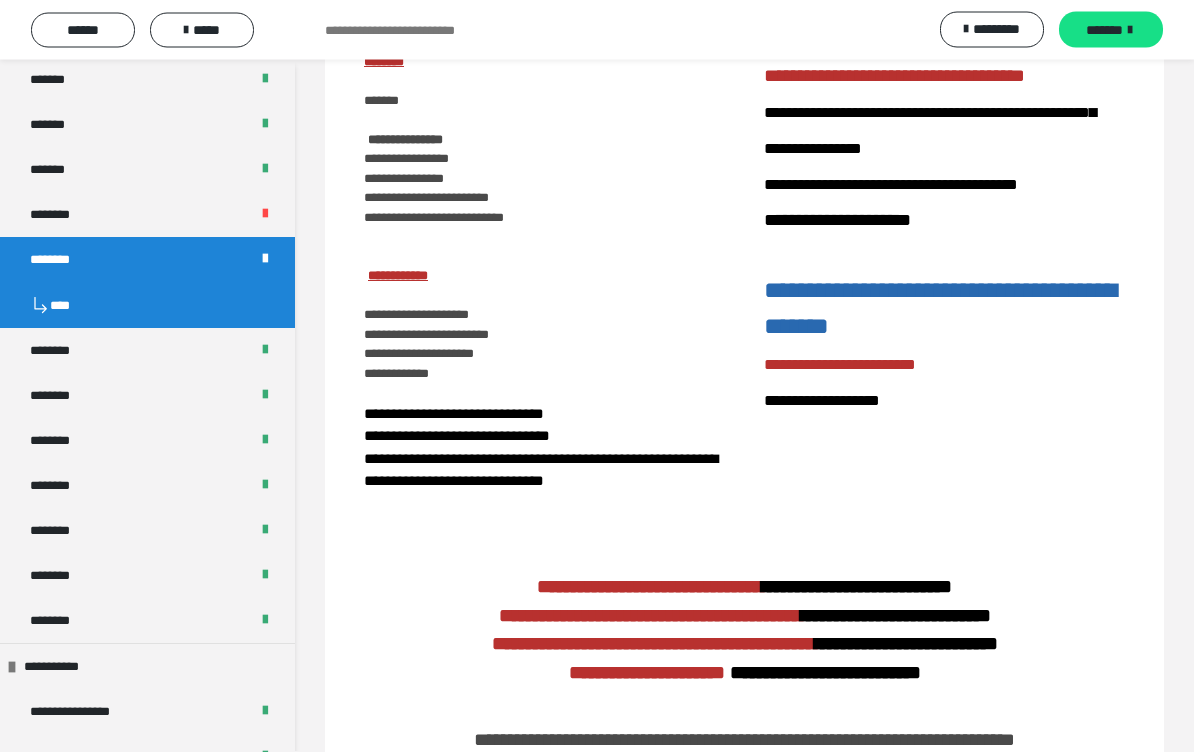 scroll, scrollTop: 2759, scrollLeft: 0, axis: vertical 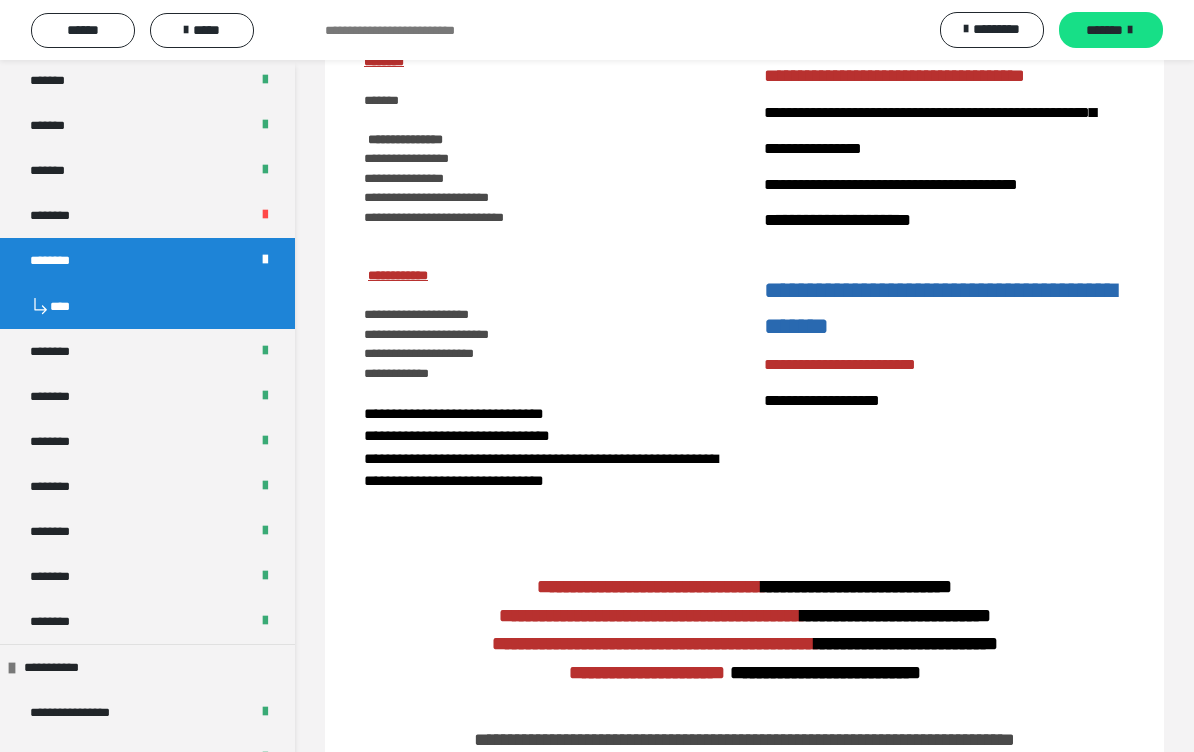 click on "********" at bounding box center [61, 215] 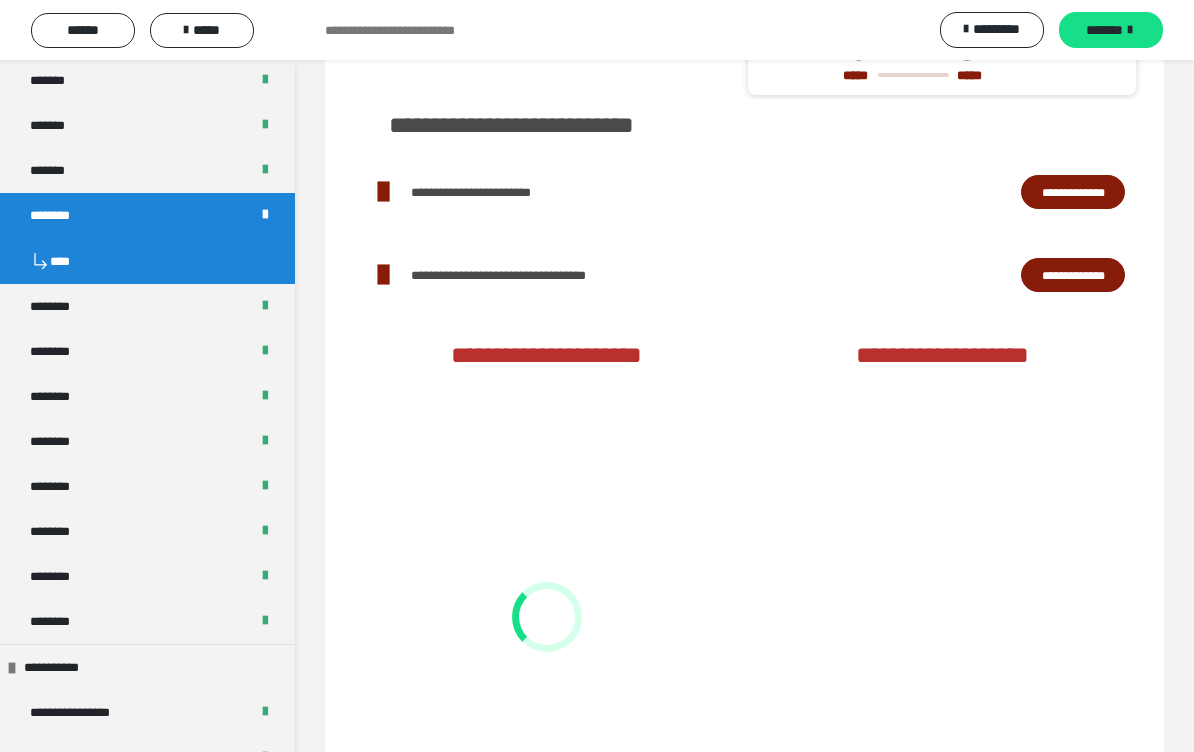 scroll, scrollTop: 2176, scrollLeft: 0, axis: vertical 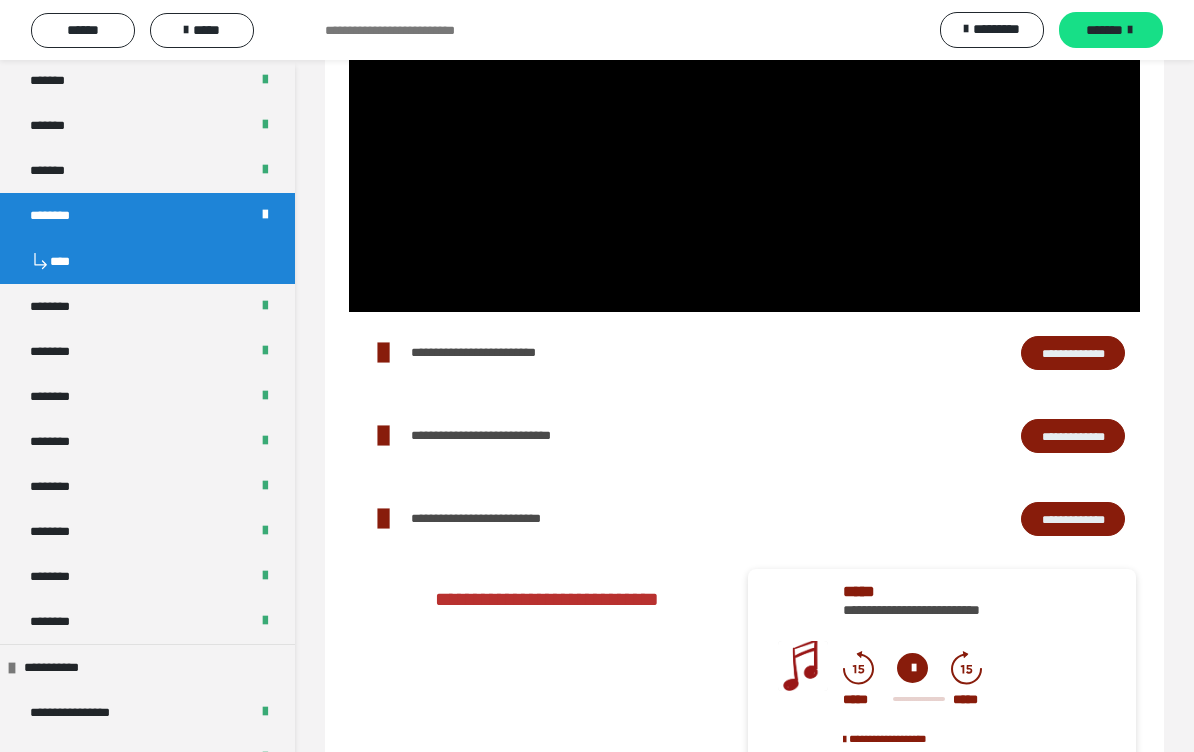 click at bounding box center (744, 89) 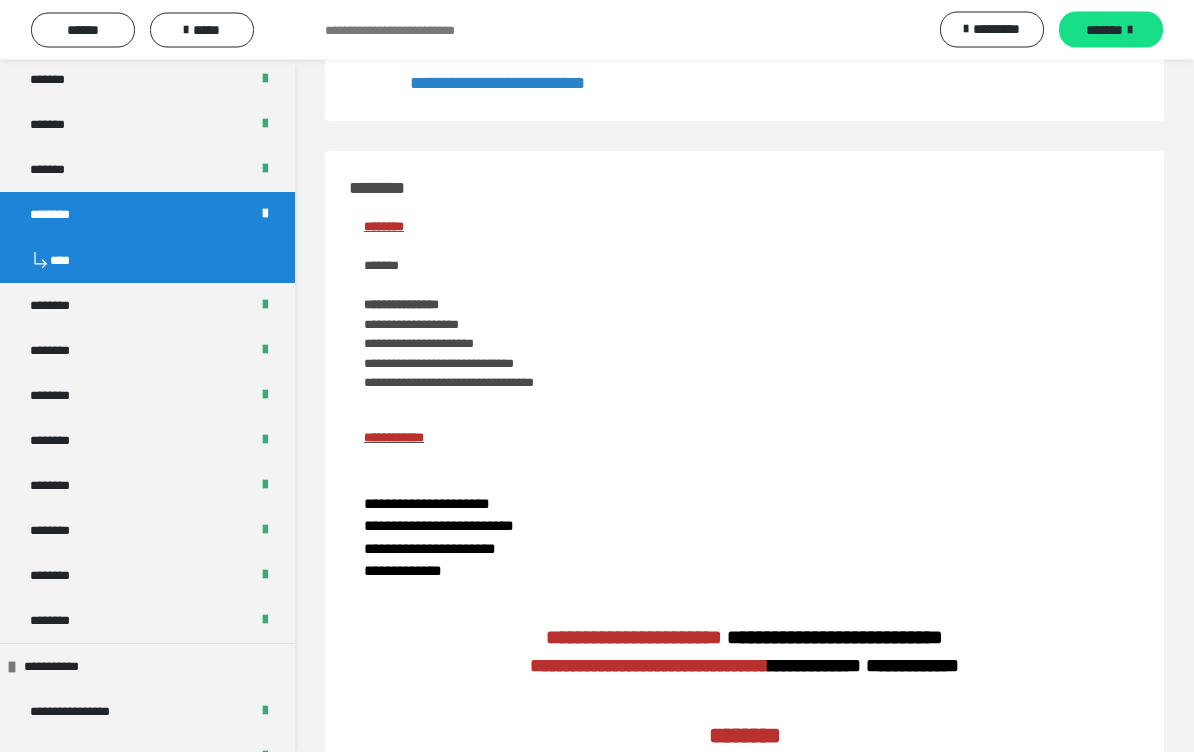 scroll, scrollTop: 0, scrollLeft: 0, axis: both 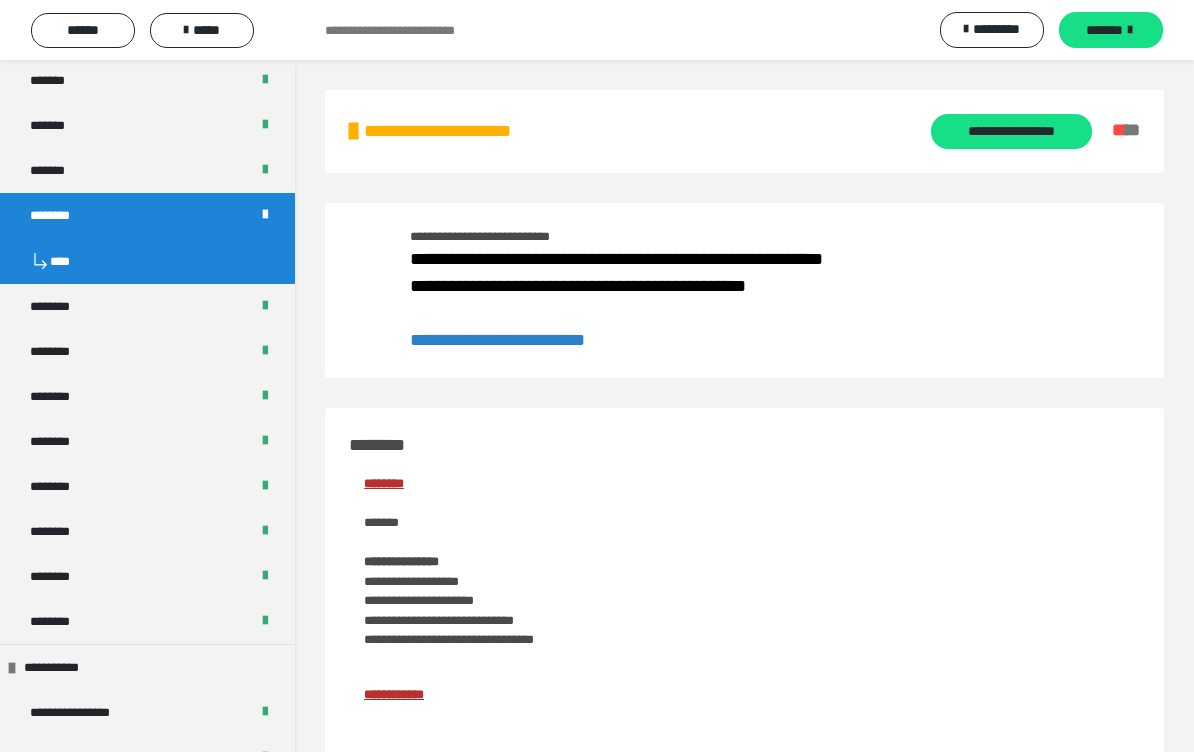 click on "**********" at bounding box center (1011, 131) 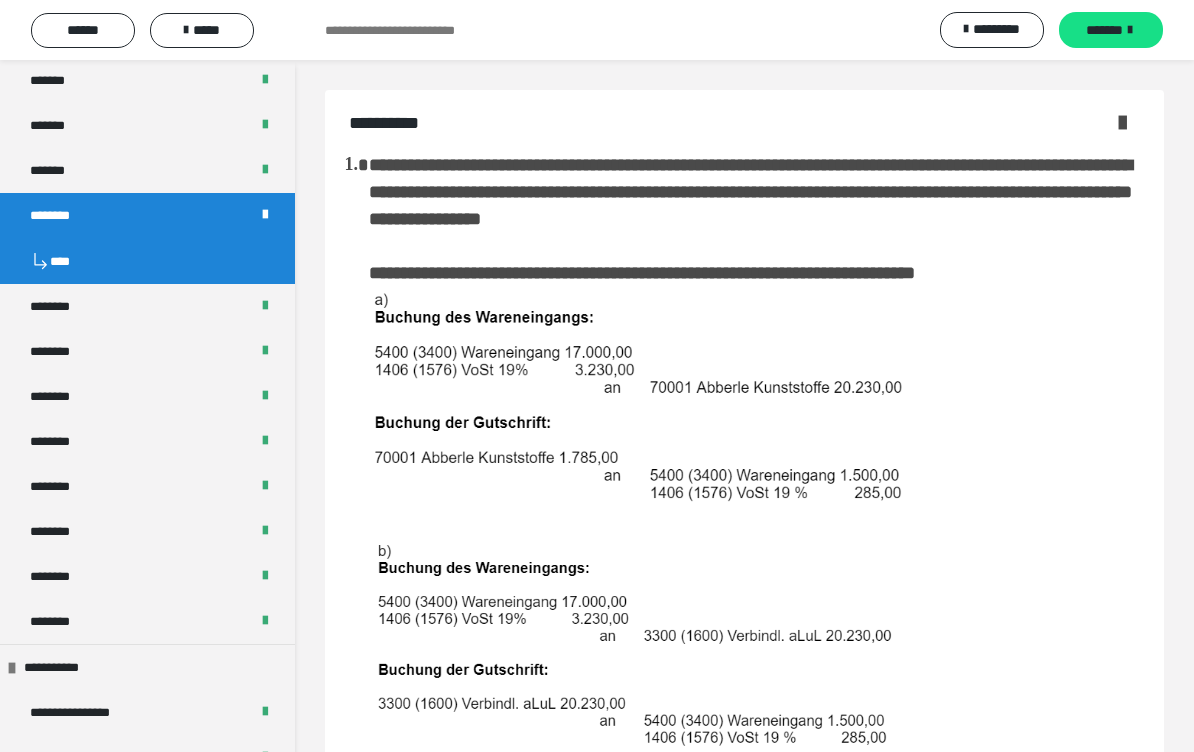 click on "*****" at bounding box center [202, 30] 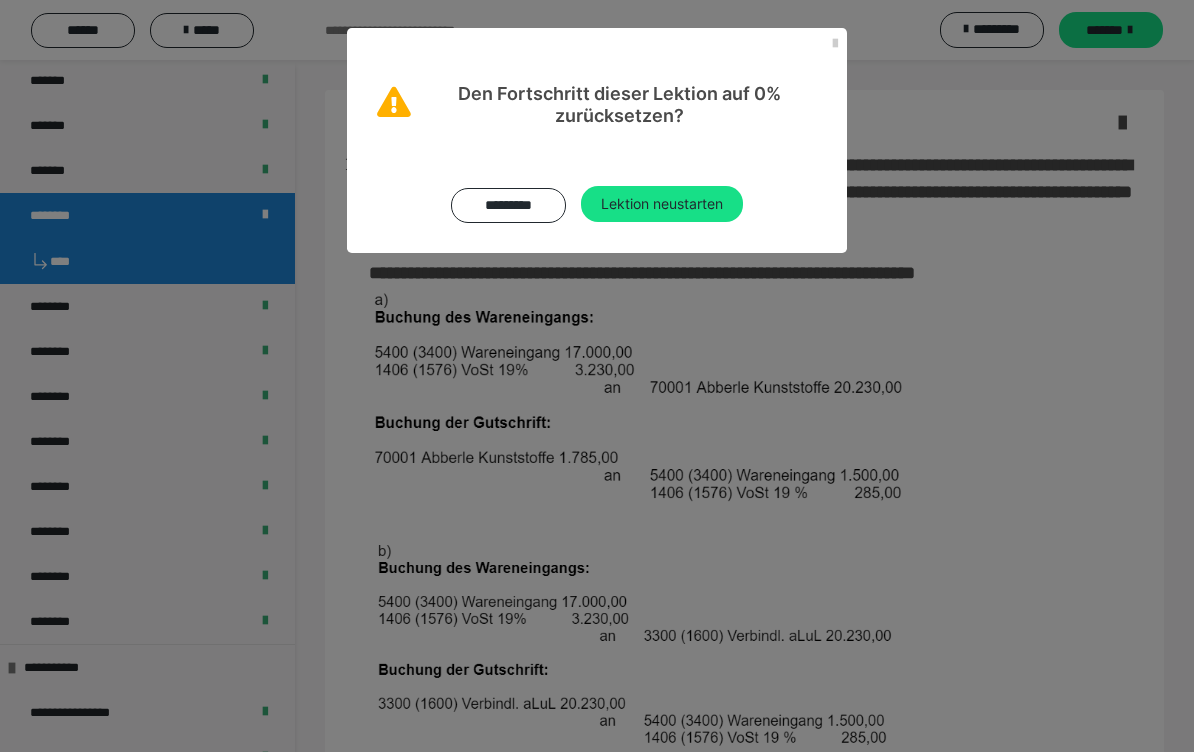 click on "Lektion neustarten" at bounding box center [662, 204] 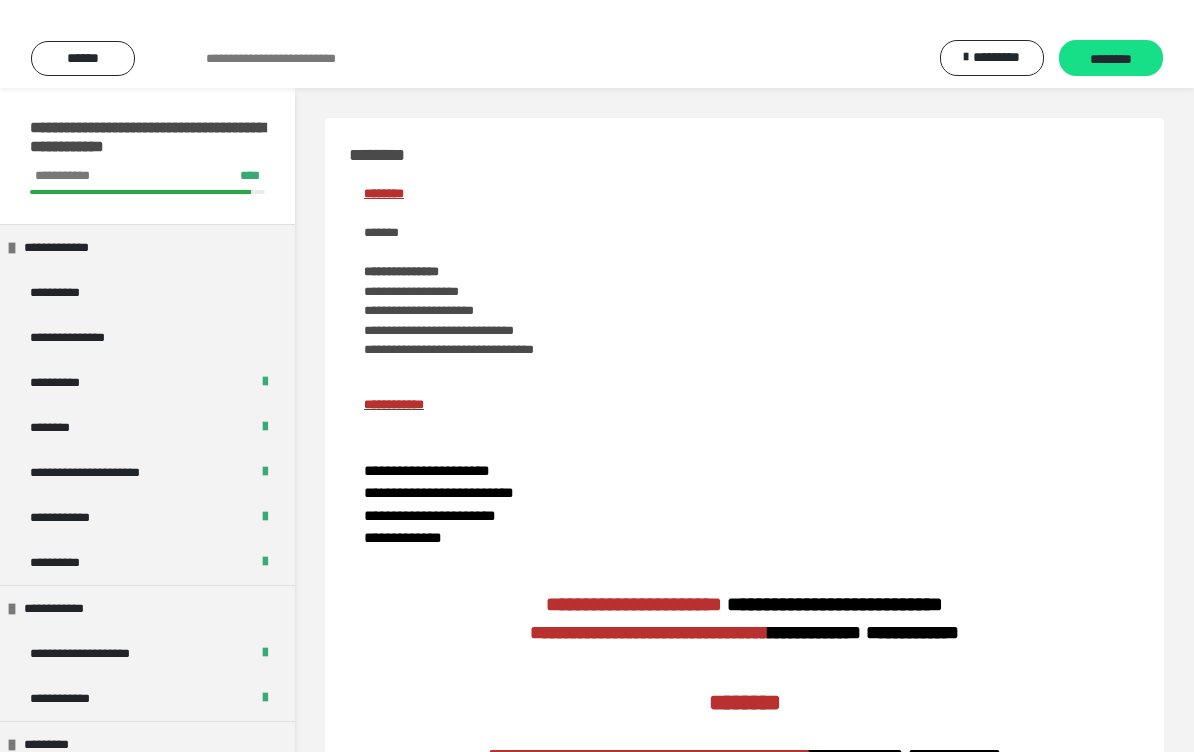 scroll, scrollTop: 0, scrollLeft: 0, axis: both 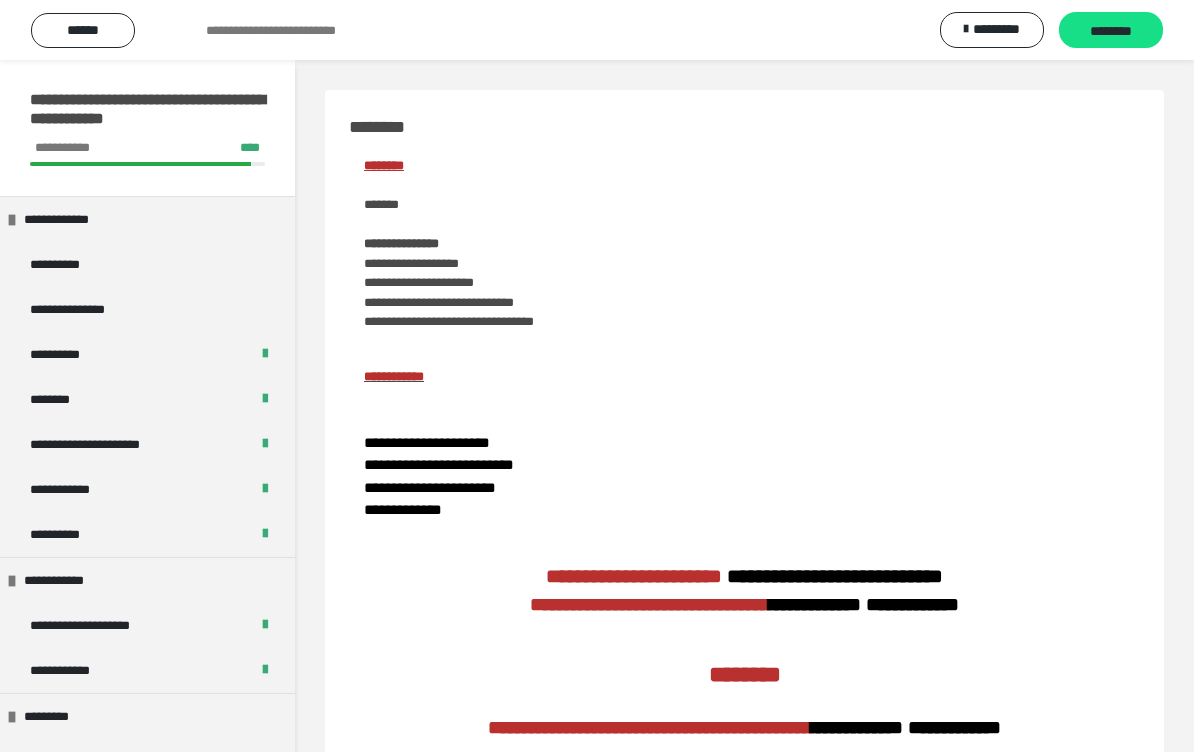 click on "********" at bounding box center (1111, 31) 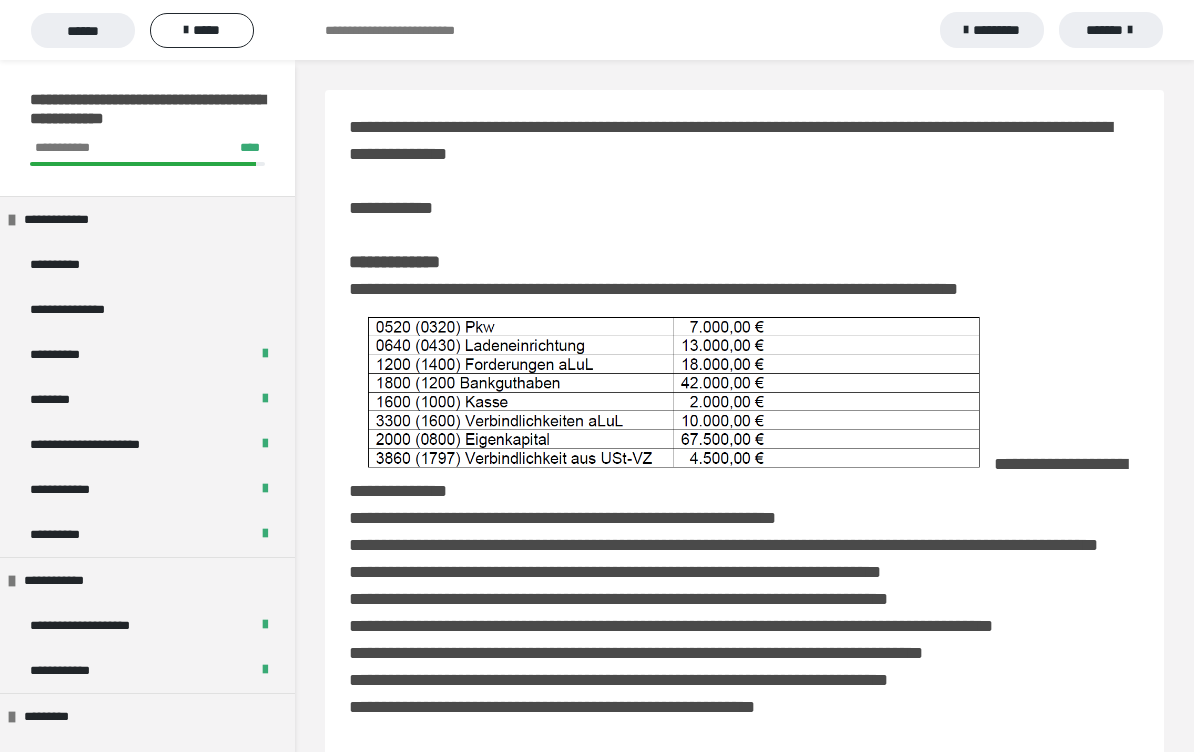 click on "*******" at bounding box center [1111, 30] 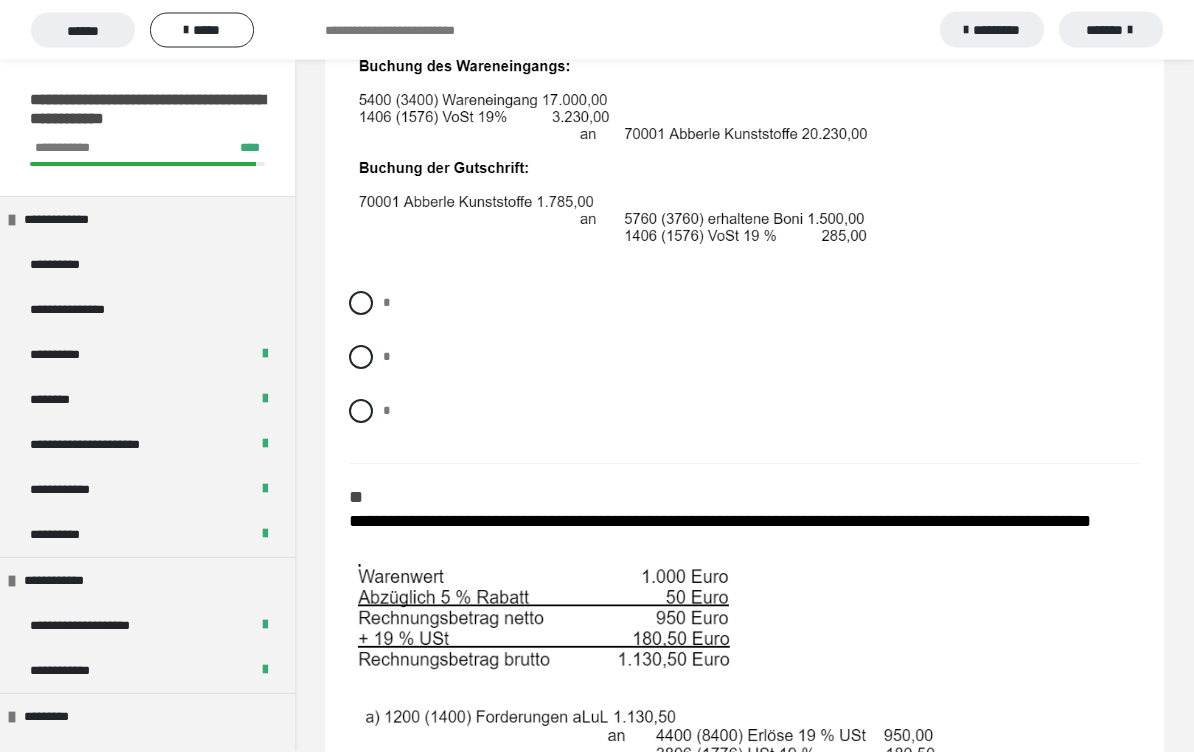 scroll, scrollTop: 1555, scrollLeft: 0, axis: vertical 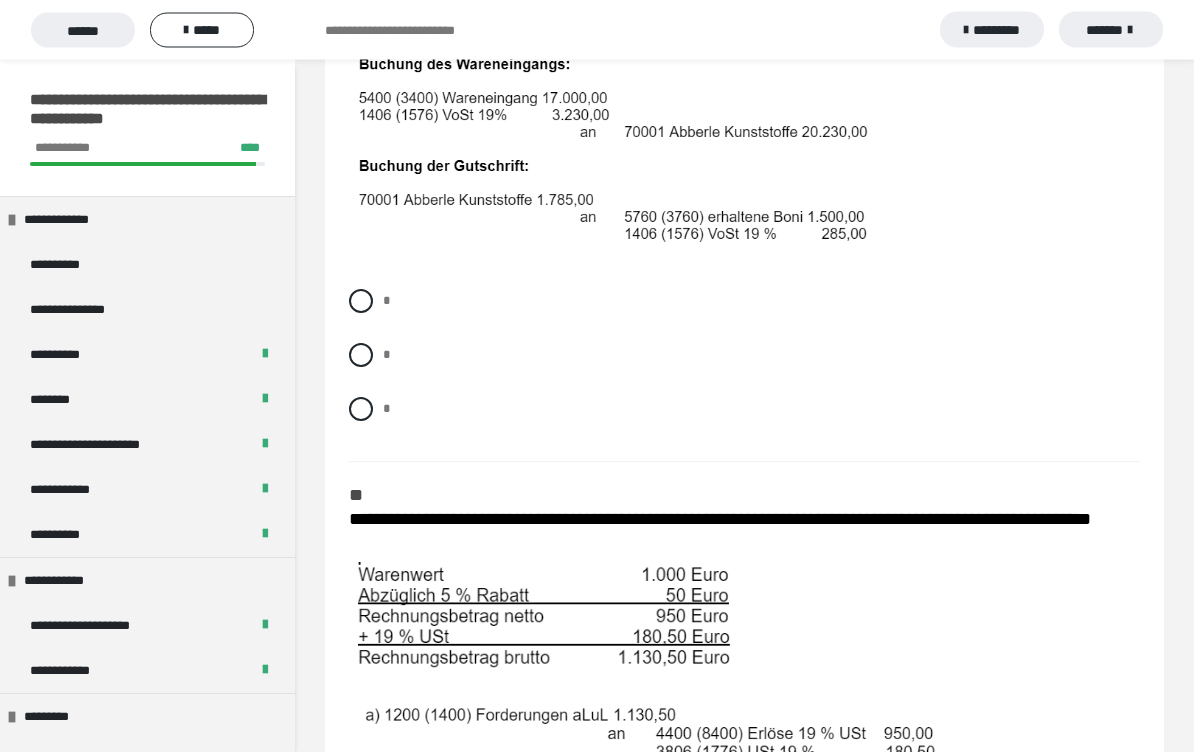 click on "*" at bounding box center [744, 302] 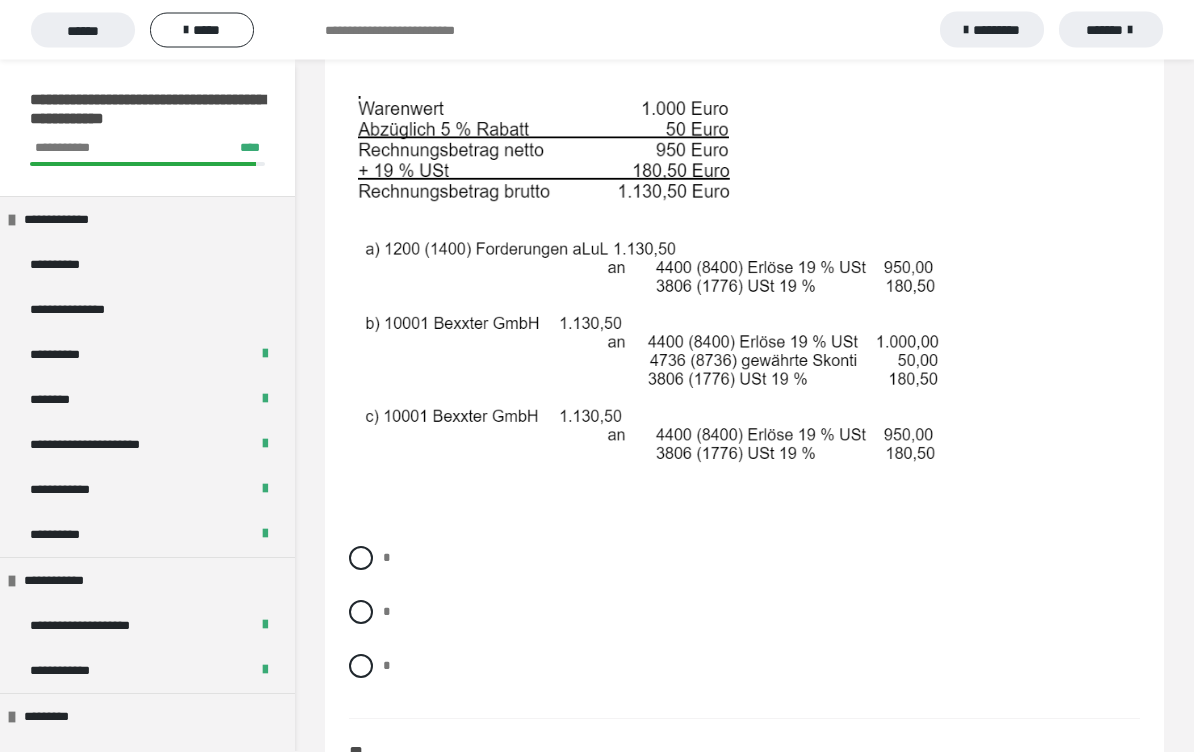 scroll, scrollTop: 2024, scrollLeft: 0, axis: vertical 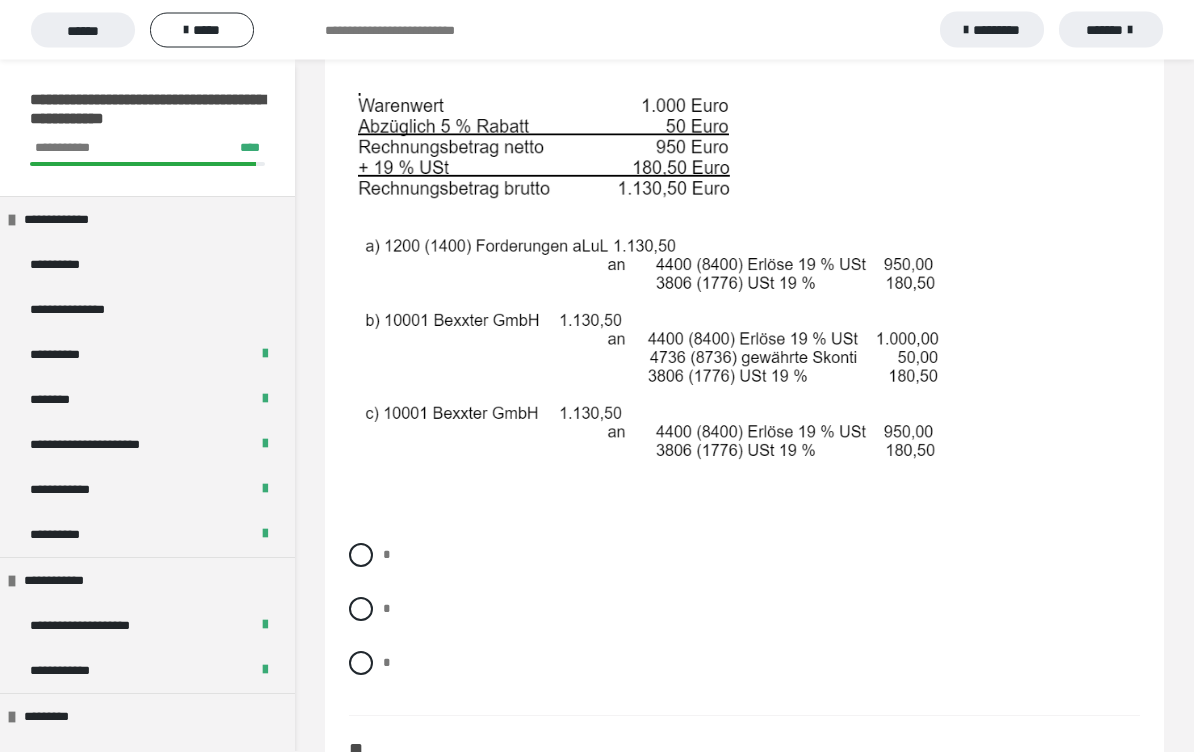 click at bounding box center (361, 556) 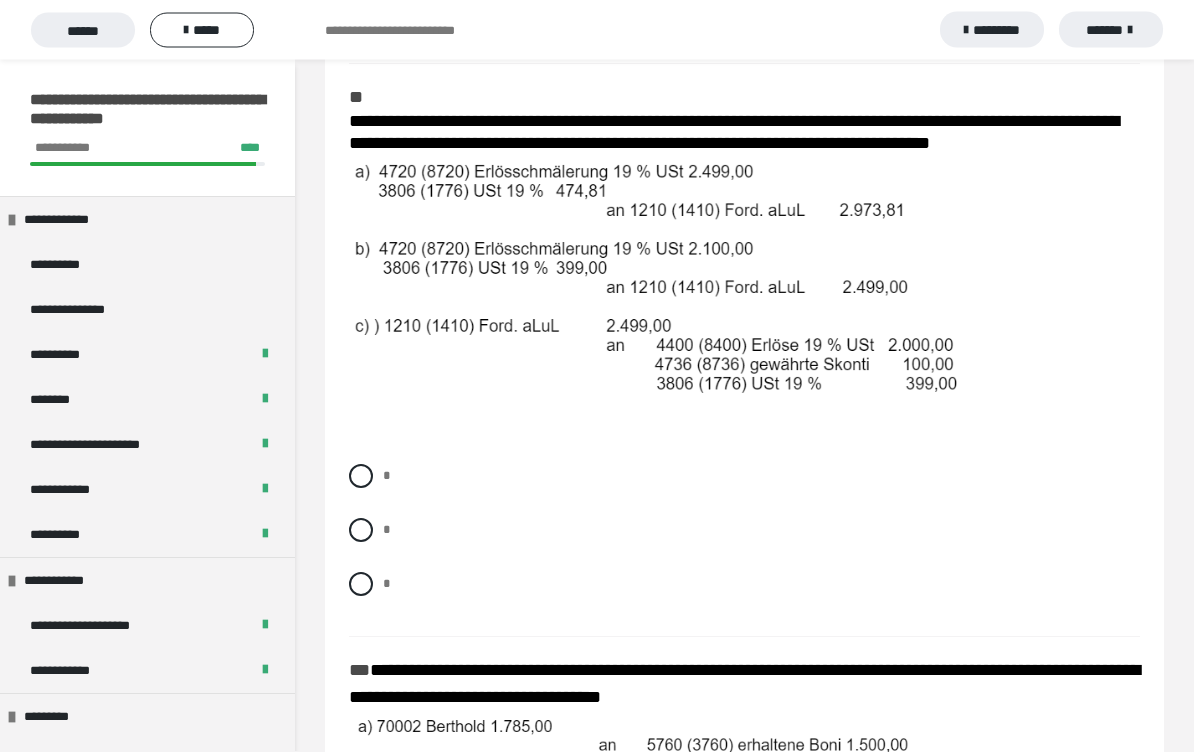 scroll, scrollTop: 2679, scrollLeft: 0, axis: vertical 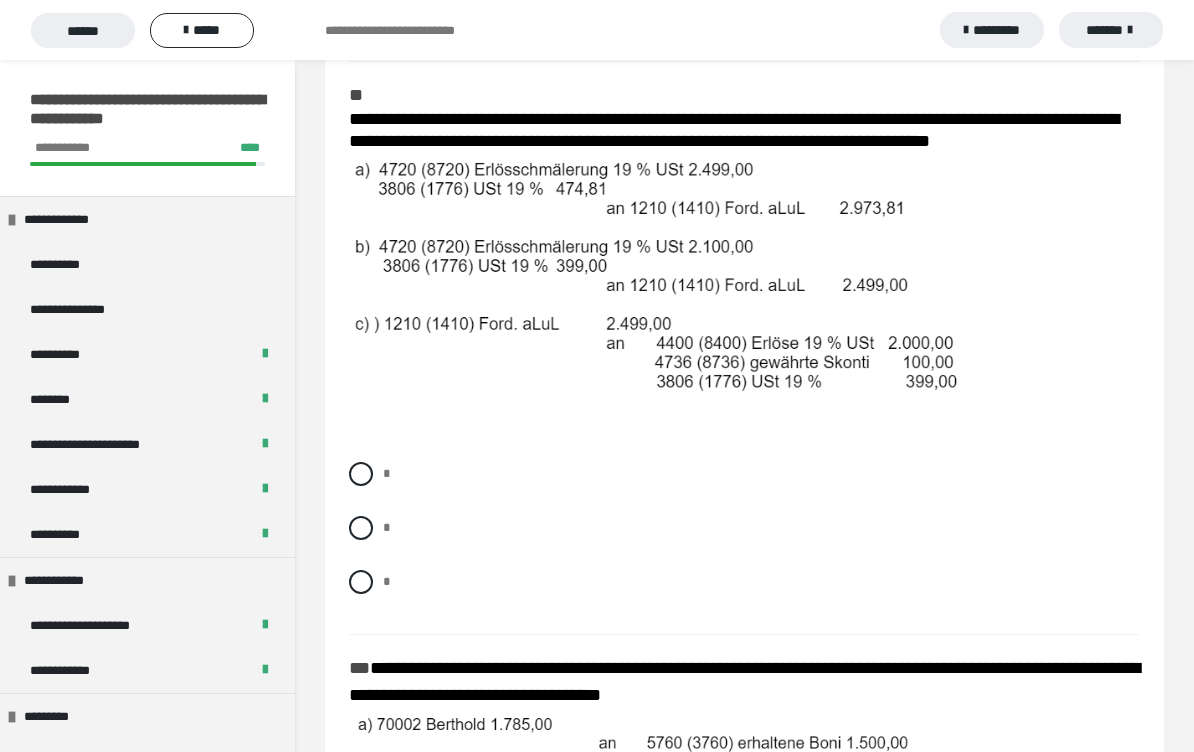 click at bounding box center (361, 528) 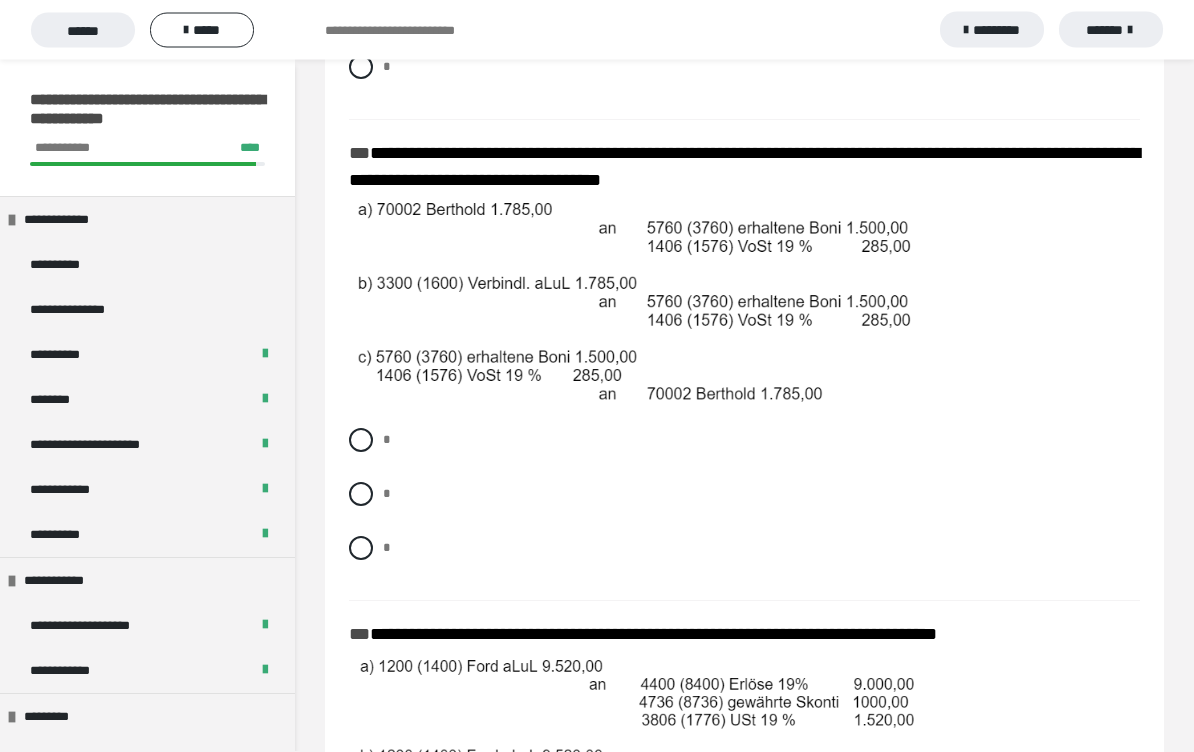 scroll, scrollTop: 3194, scrollLeft: 0, axis: vertical 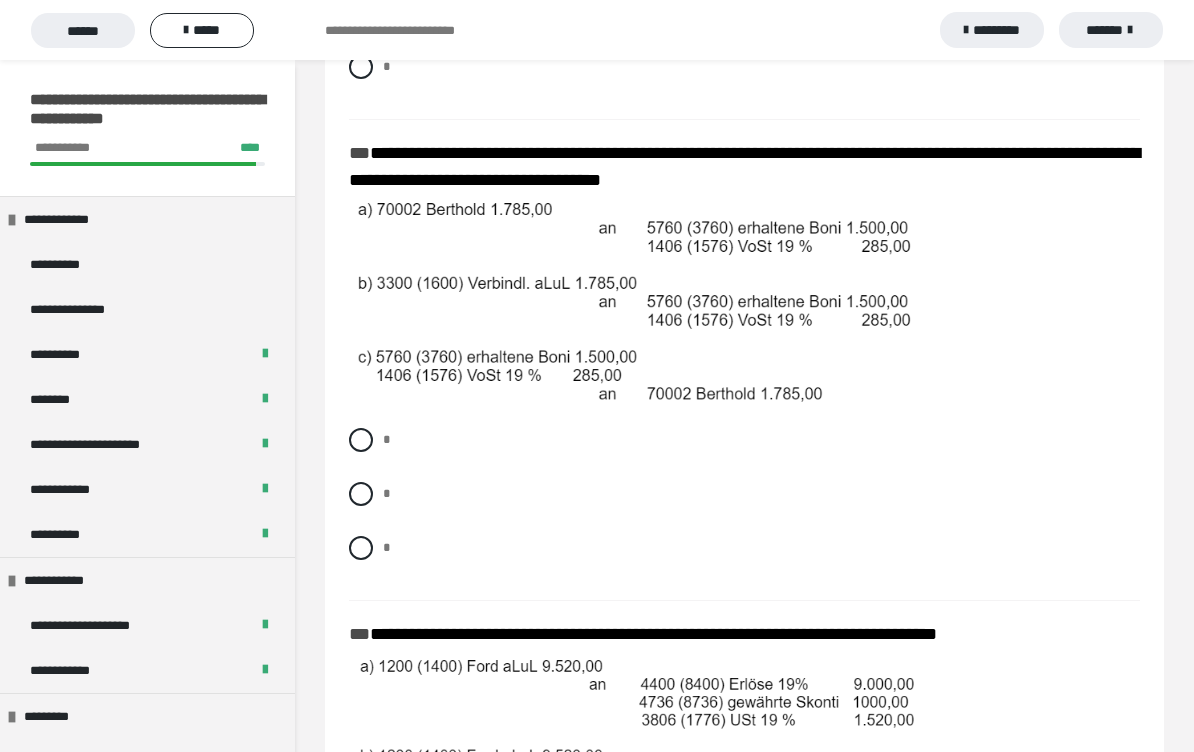 click at bounding box center [361, 440] 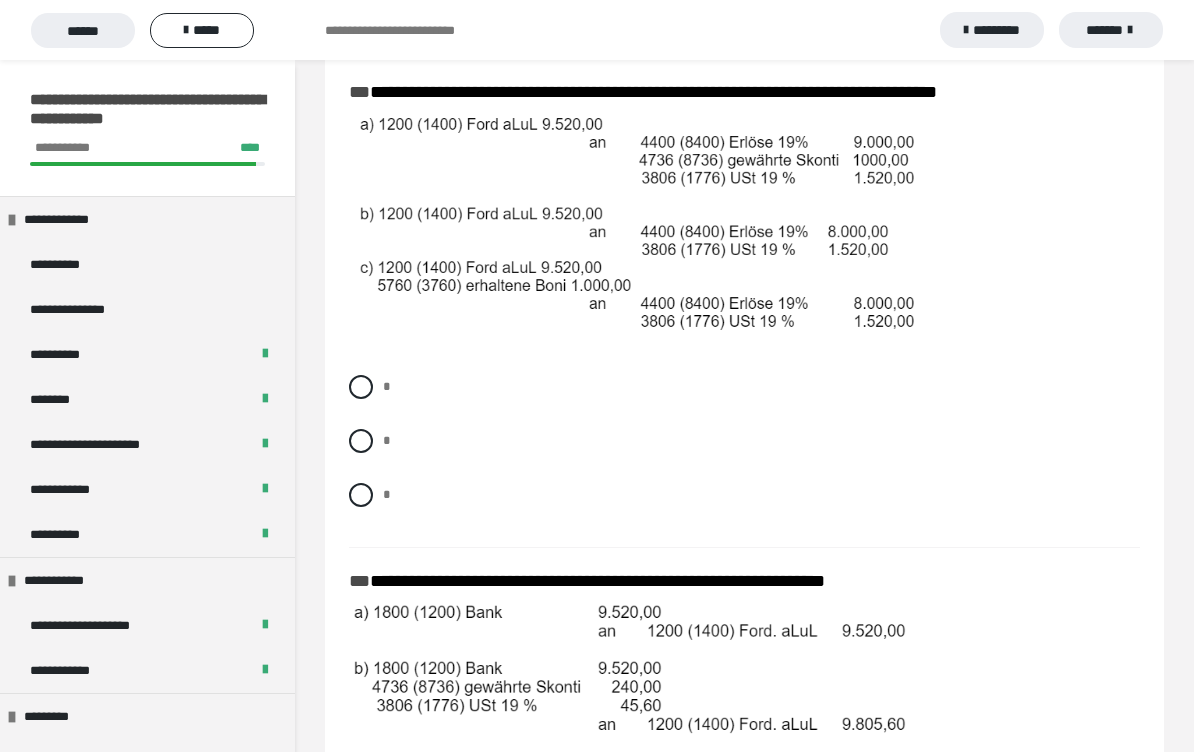 scroll, scrollTop: 3735, scrollLeft: 0, axis: vertical 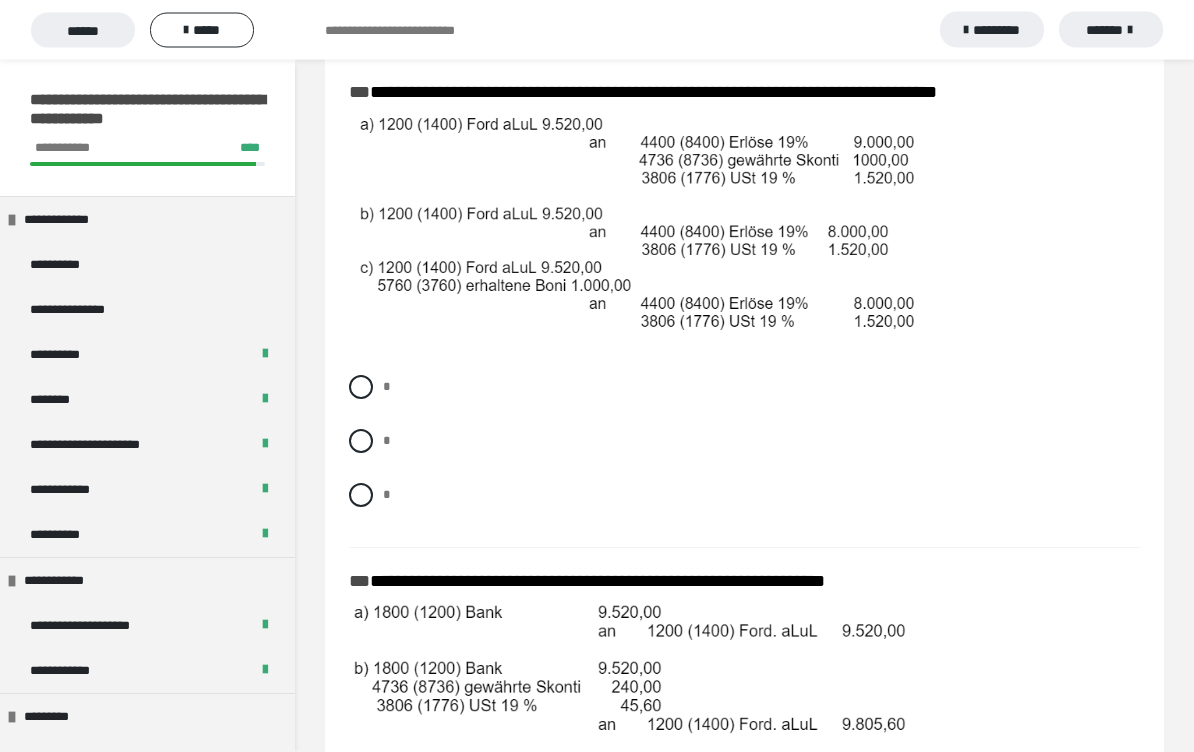 click at bounding box center (361, 442) 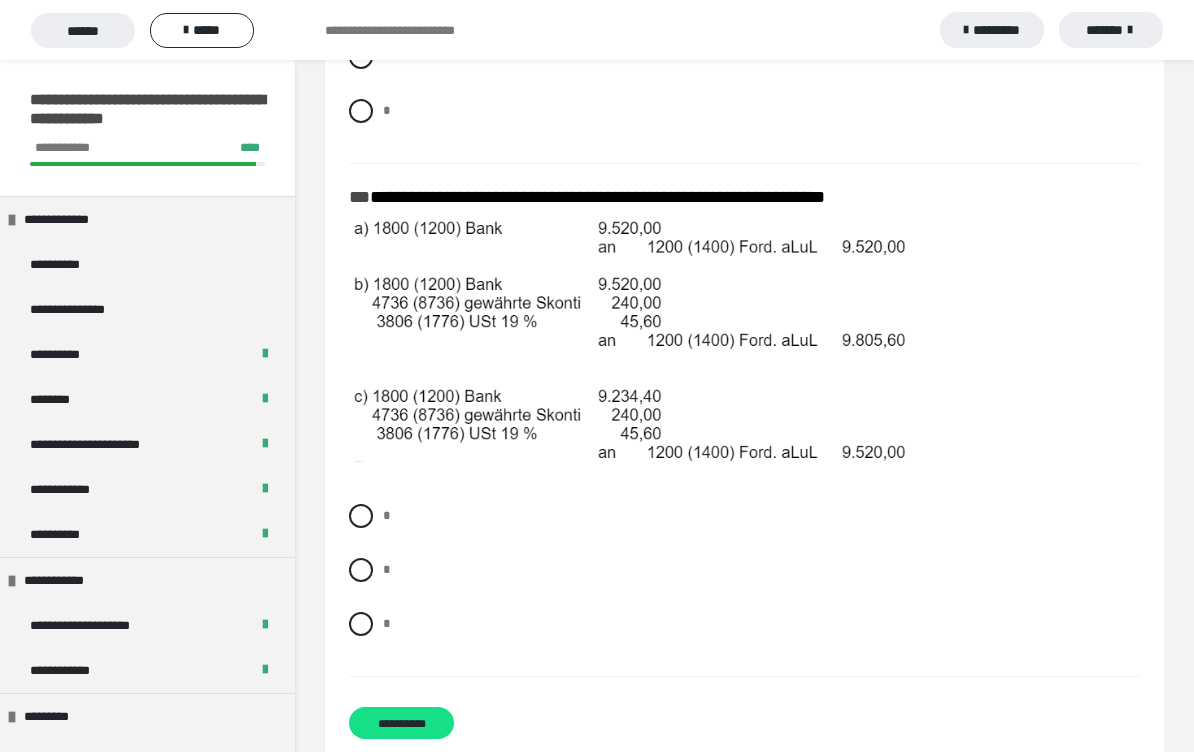 scroll, scrollTop: 4155, scrollLeft: 0, axis: vertical 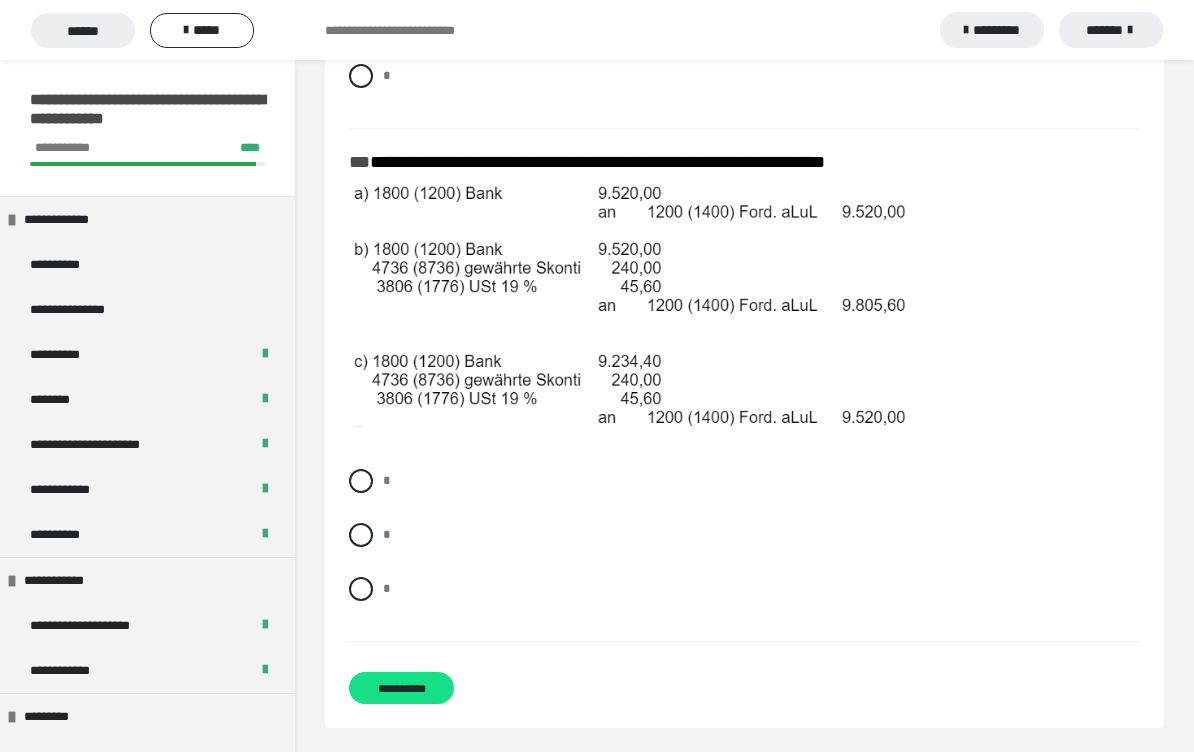 click at bounding box center [361, 535] 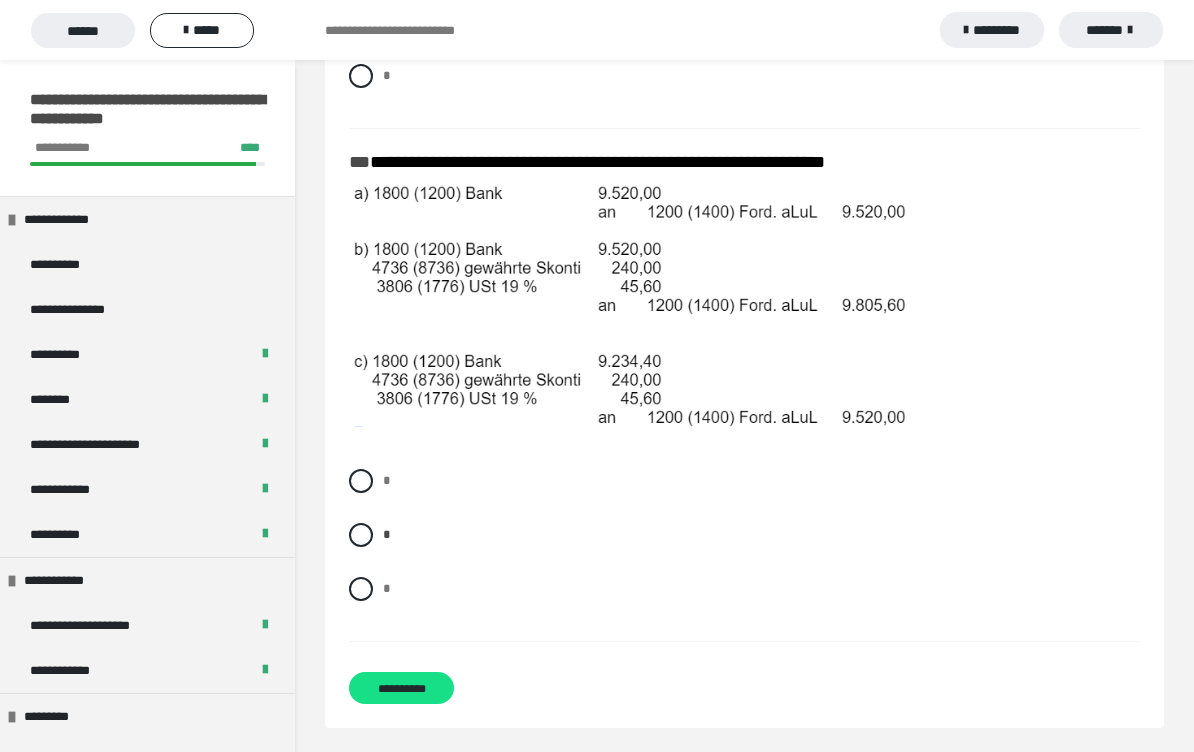 click on "*" at bounding box center [744, 589] 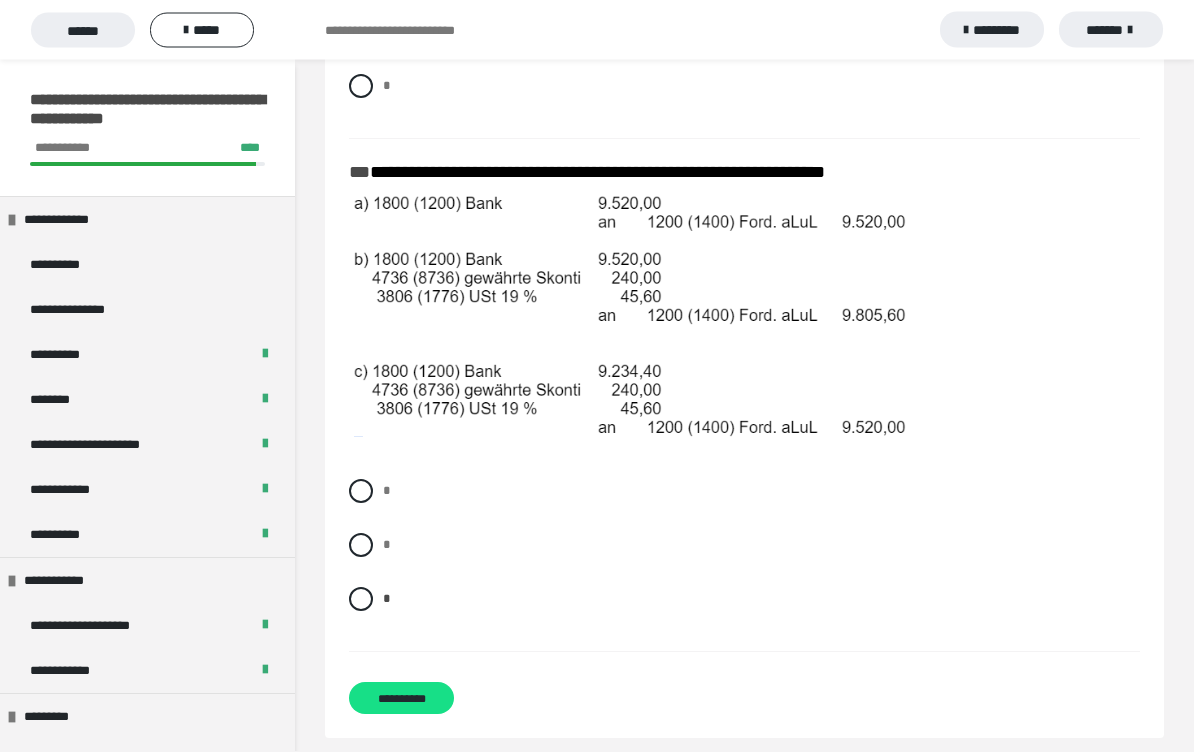 scroll, scrollTop: 4155, scrollLeft: 0, axis: vertical 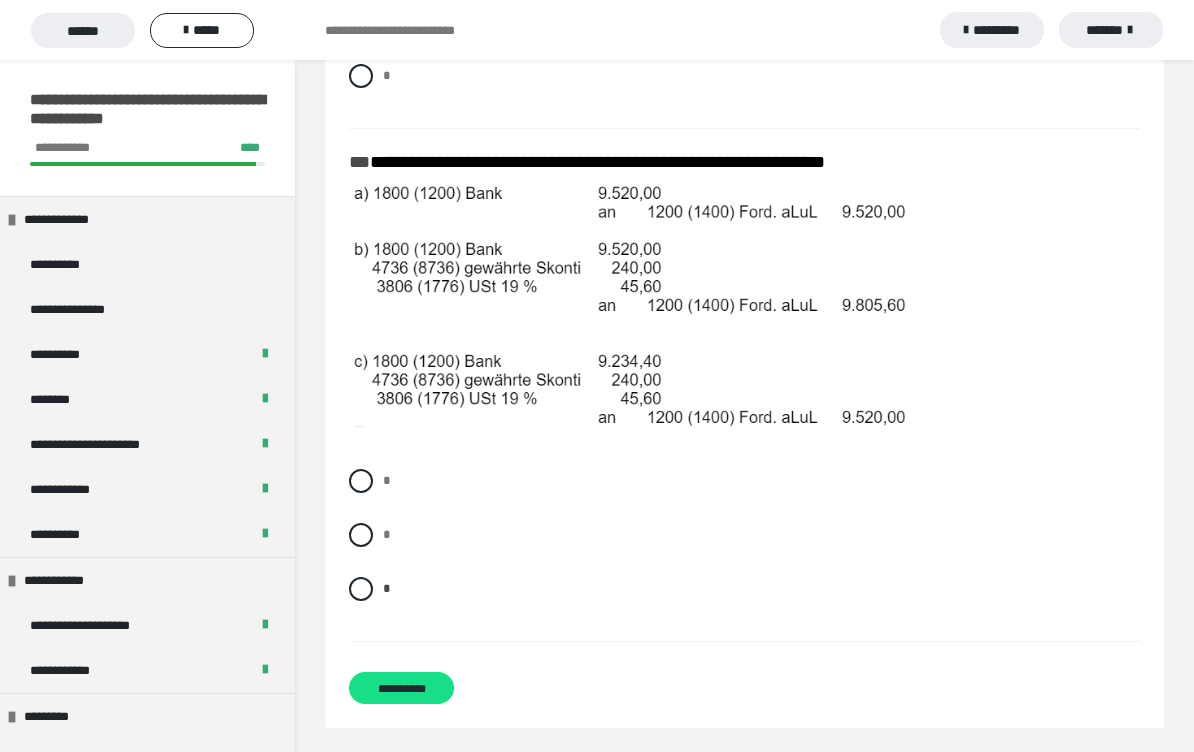 click on "**********" at bounding box center [401, 688] 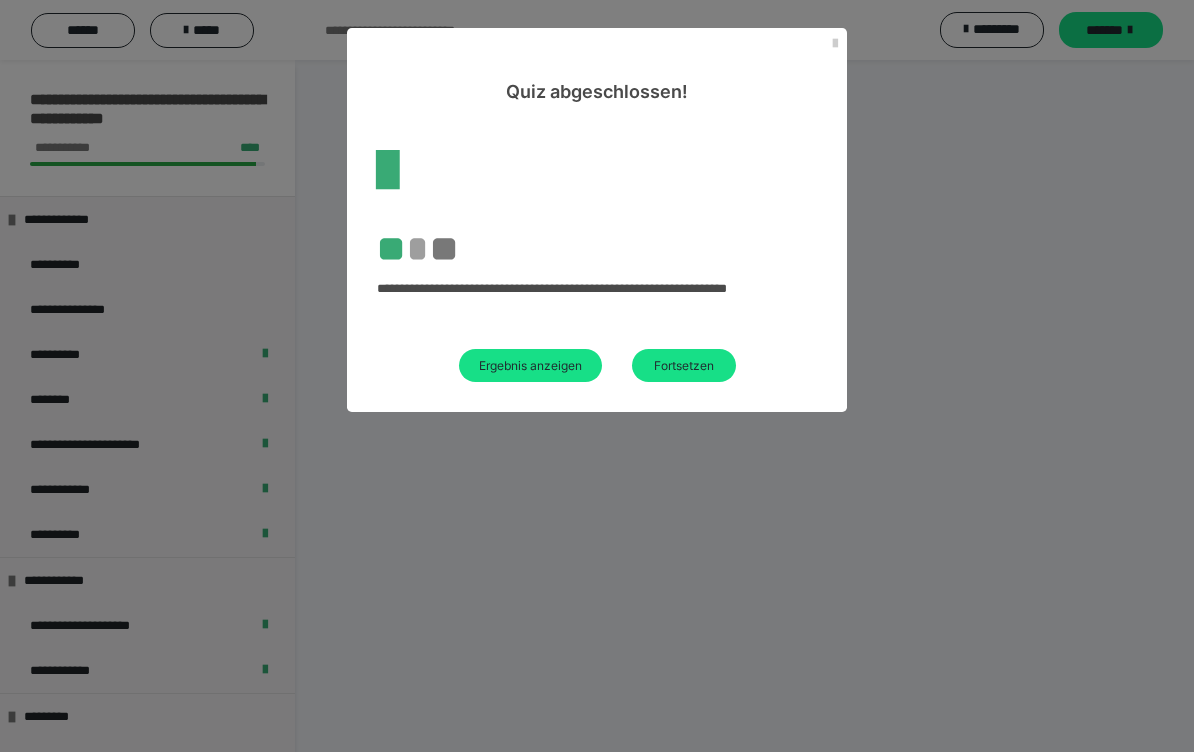 scroll, scrollTop: 85, scrollLeft: 0, axis: vertical 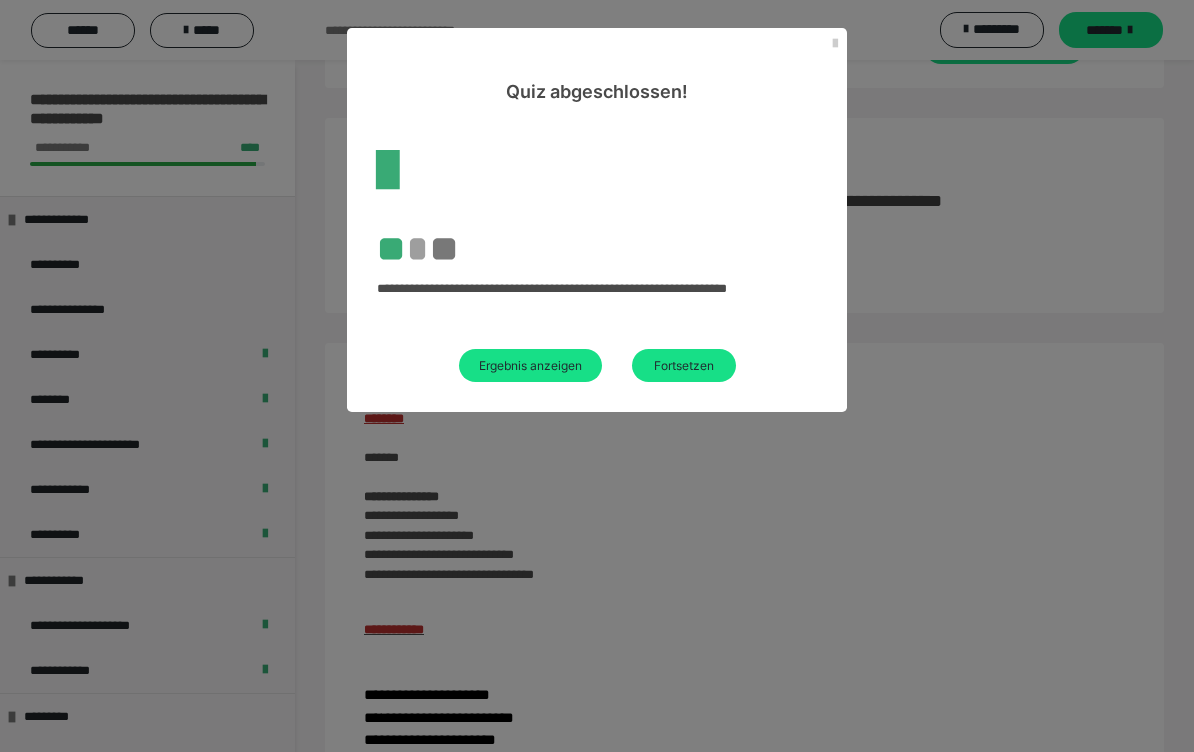 click on "Fortsetzen" at bounding box center (684, 365) 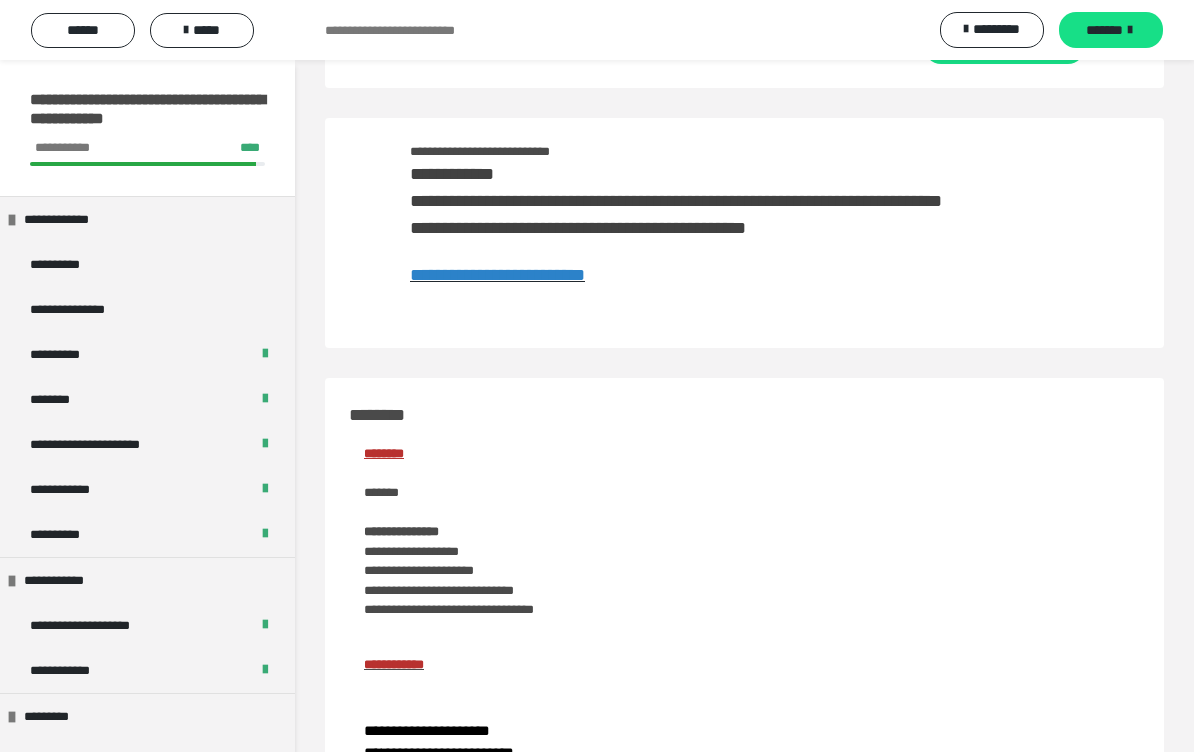 scroll, scrollTop: 0, scrollLeft: 0, axis: both 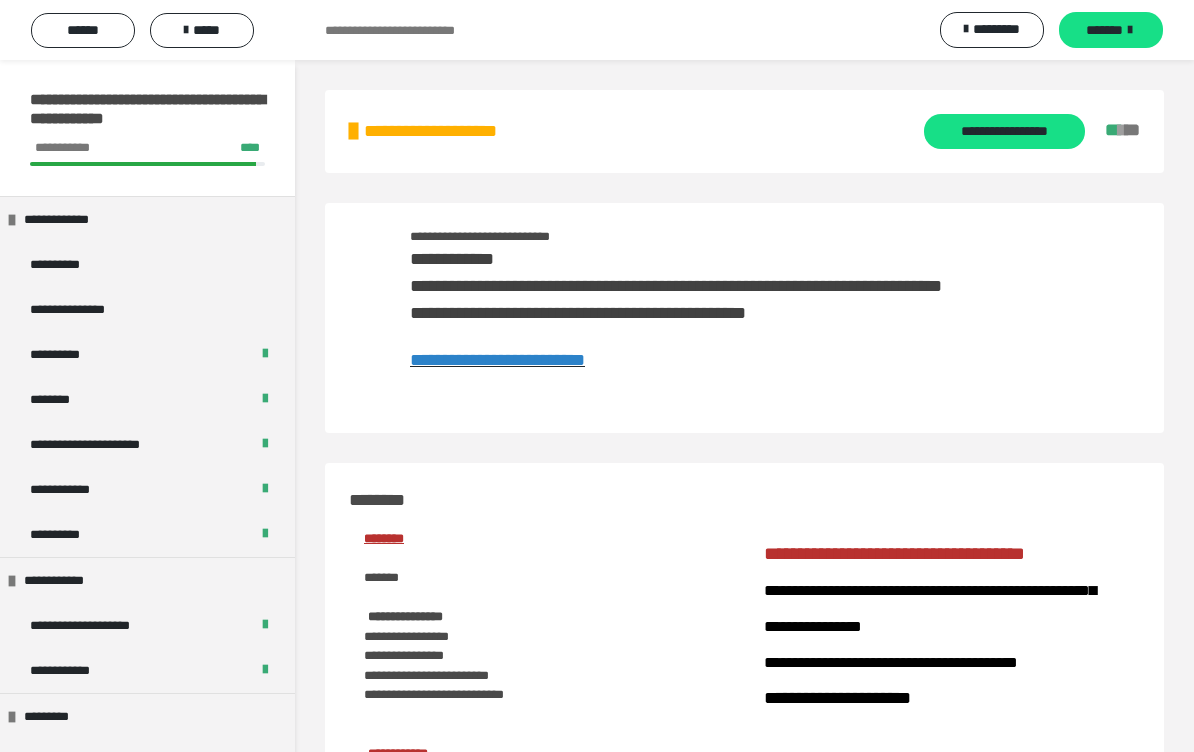 click on "**********" at bounding box center (1004, 131) 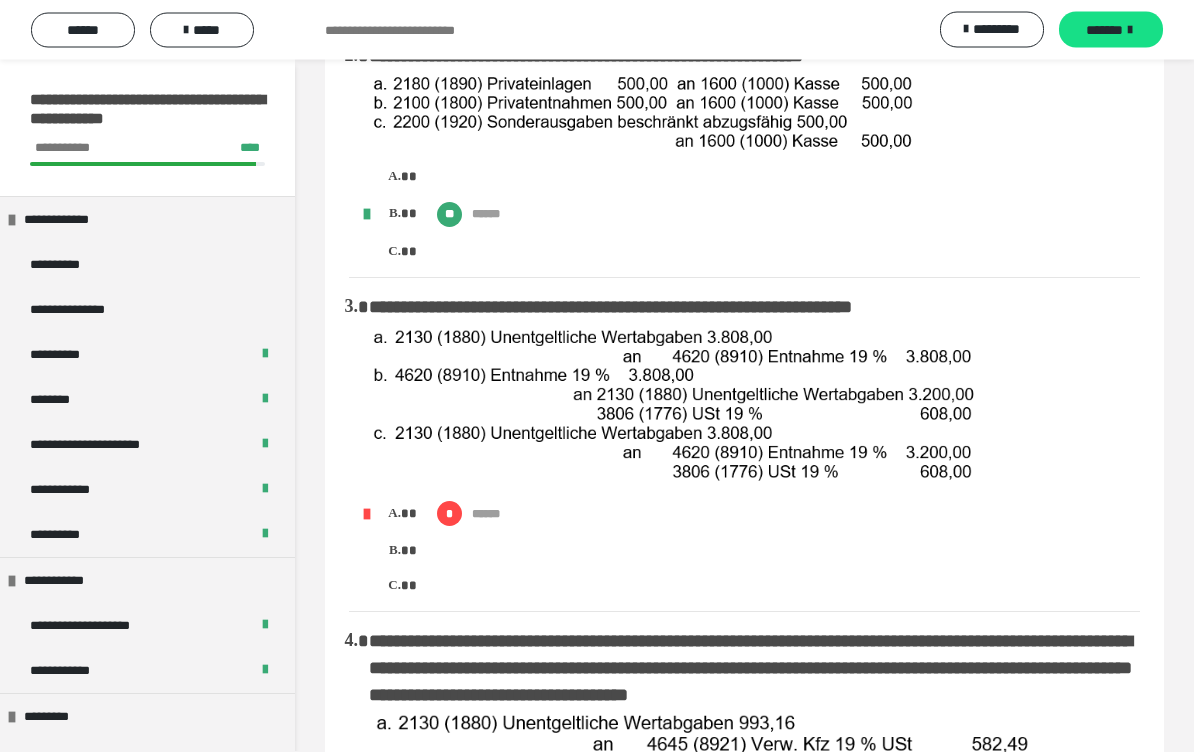 scroll, scrollTop: 434, scrollLeft: 0, axis: vertical 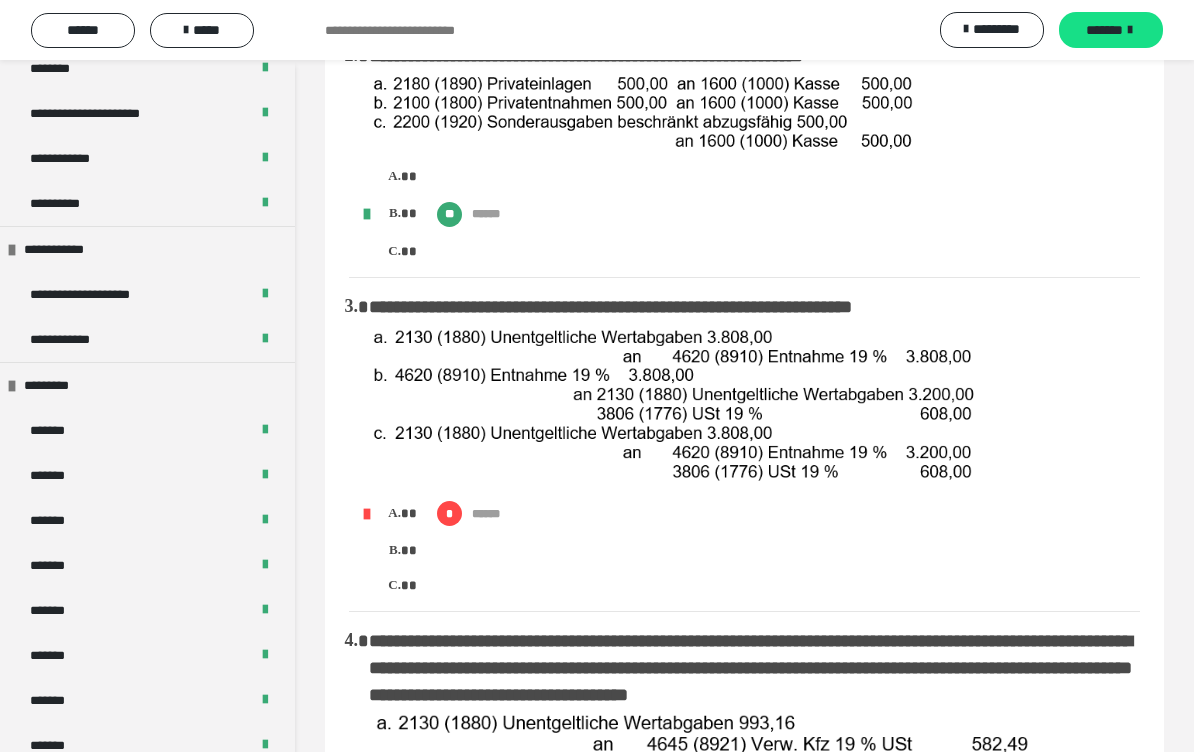 click on "*******" at bounding box center (147, 430) 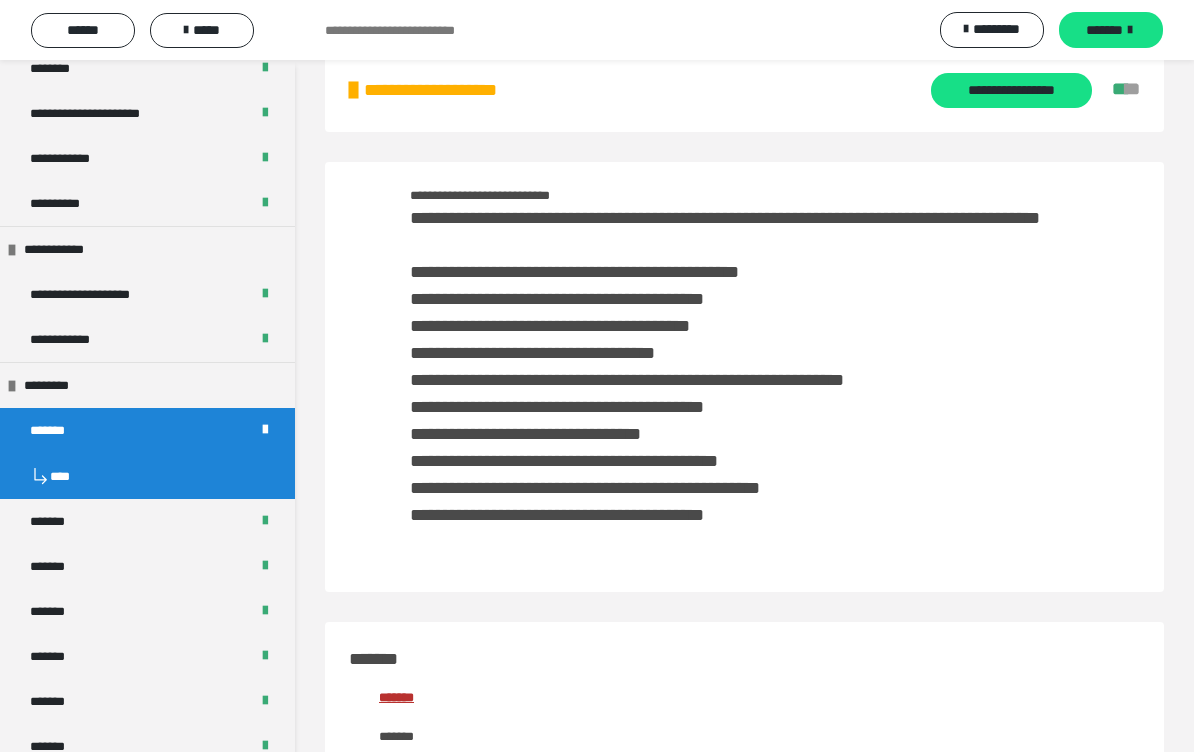 scroll, scrollTop: 0, scrollLeft: 0, axis: both 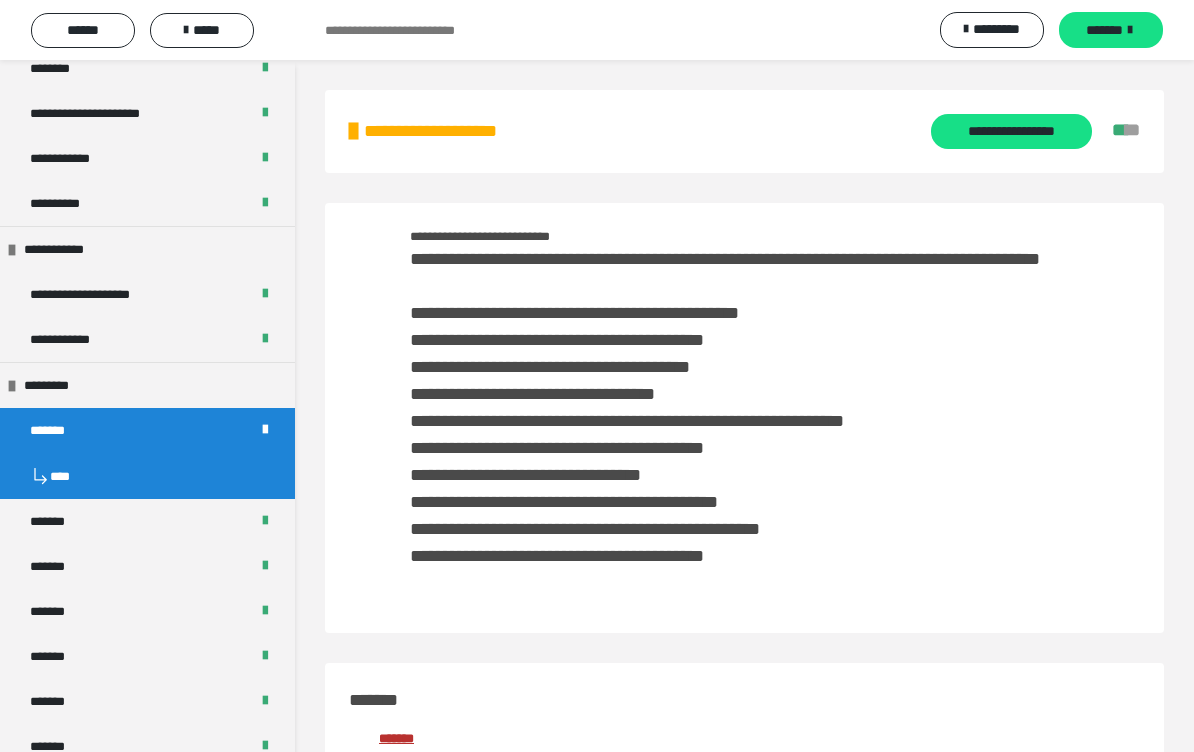 click on "**********" at bounding box center (1011, 131) 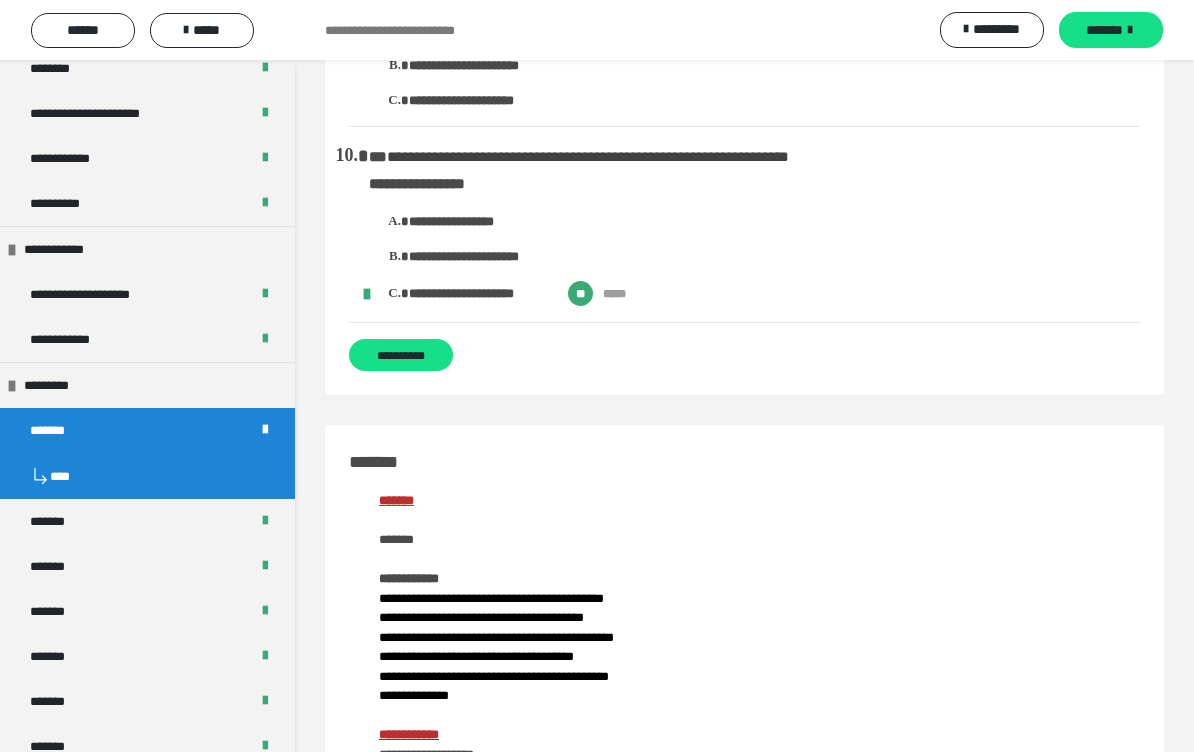 scroll, scrollTop: 1771, scrollLeft: 0, axis: vertical 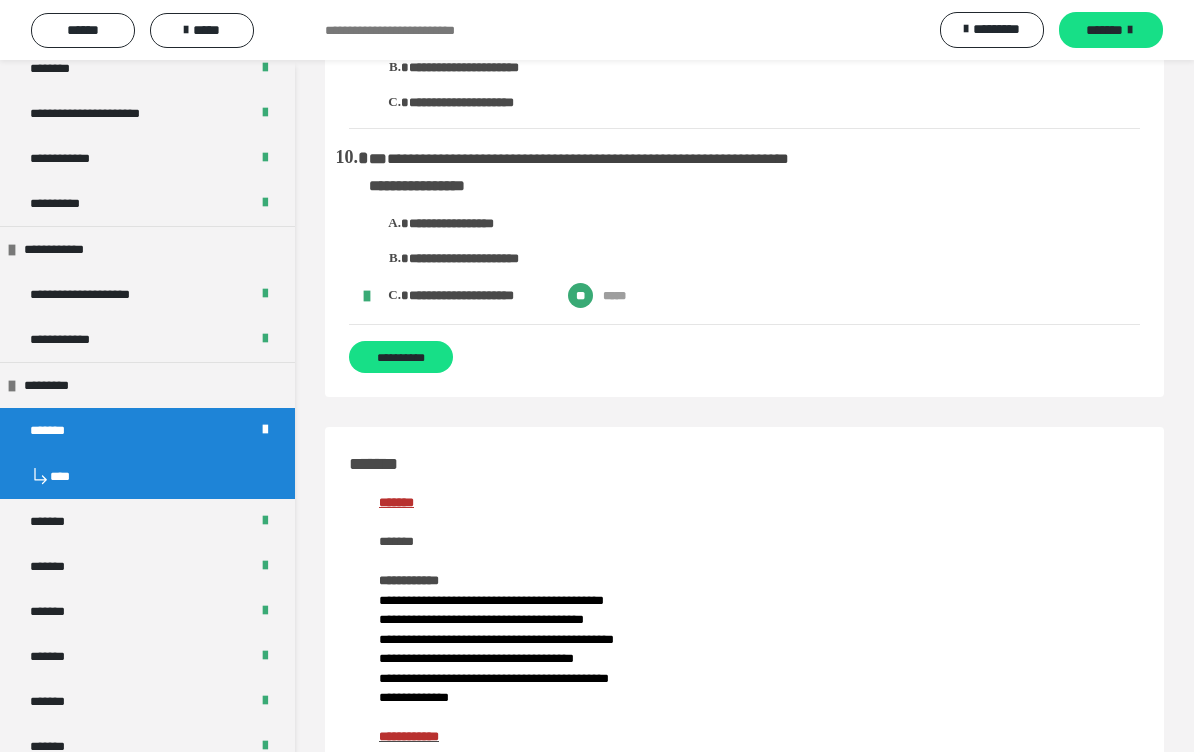 click on "*******" at bounding box center (58, 521) 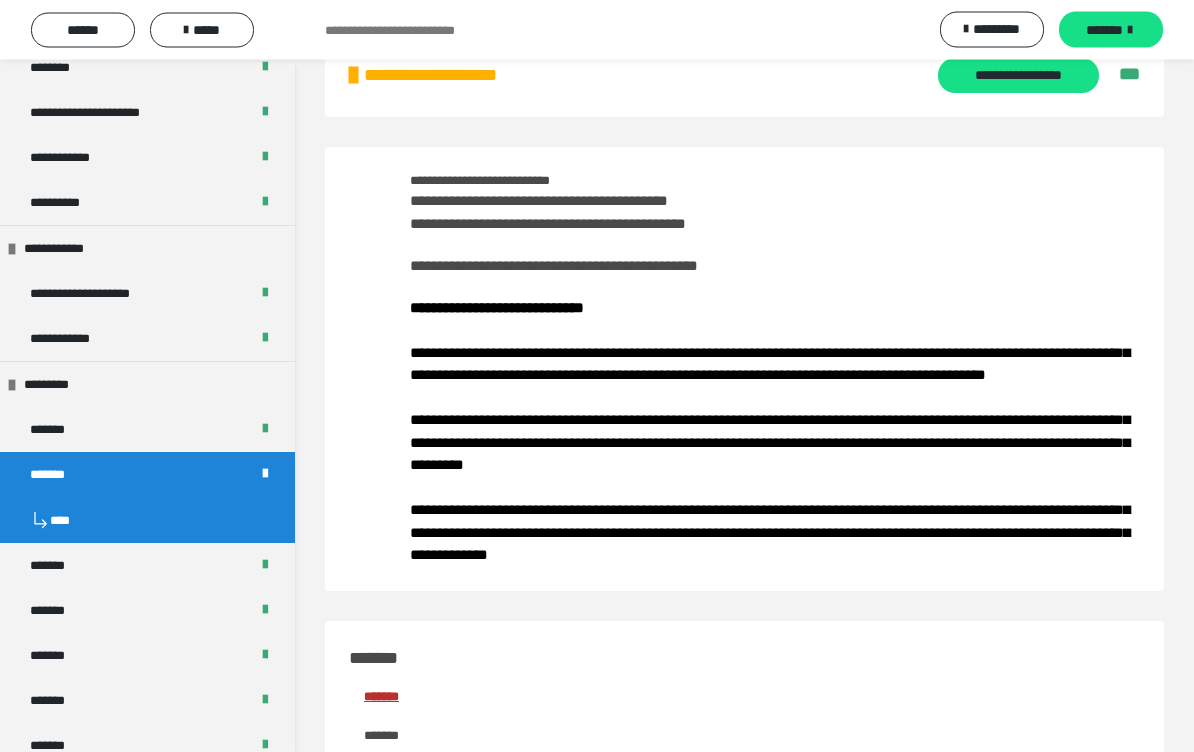 scroll, scrollTop: 0, scrollLeft: 0, axis: both 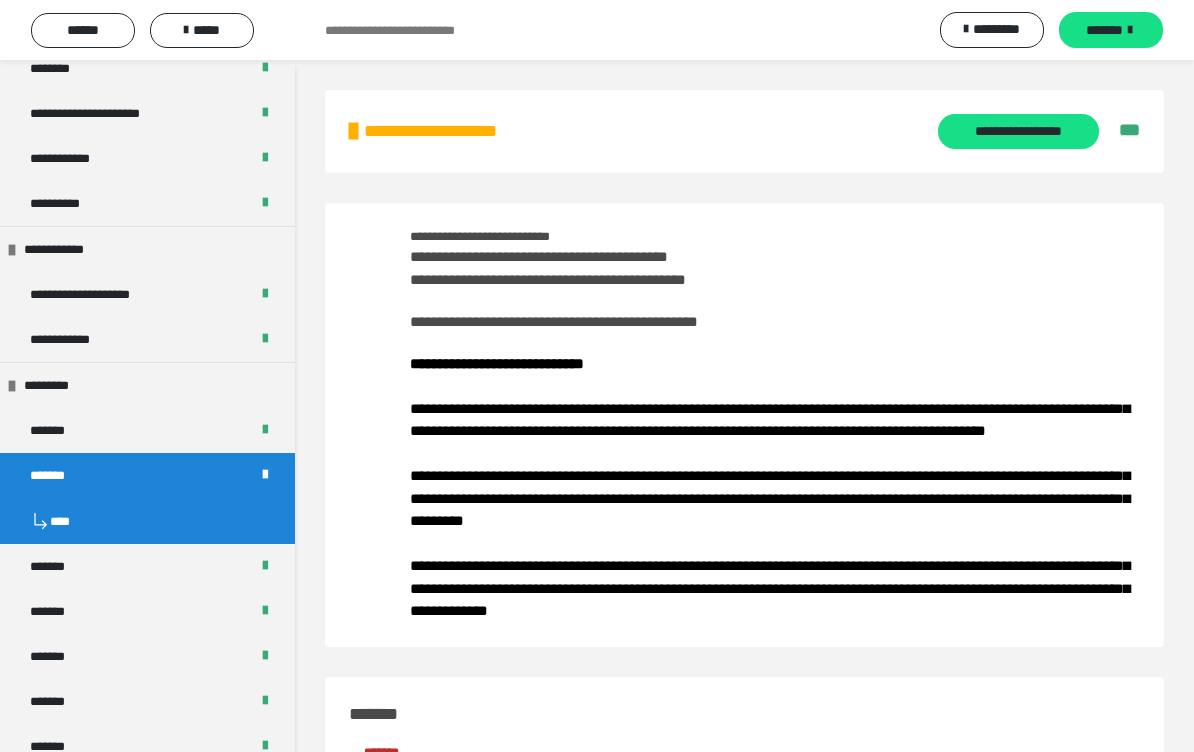 click on "**********" at bounding box center [1018, 131] 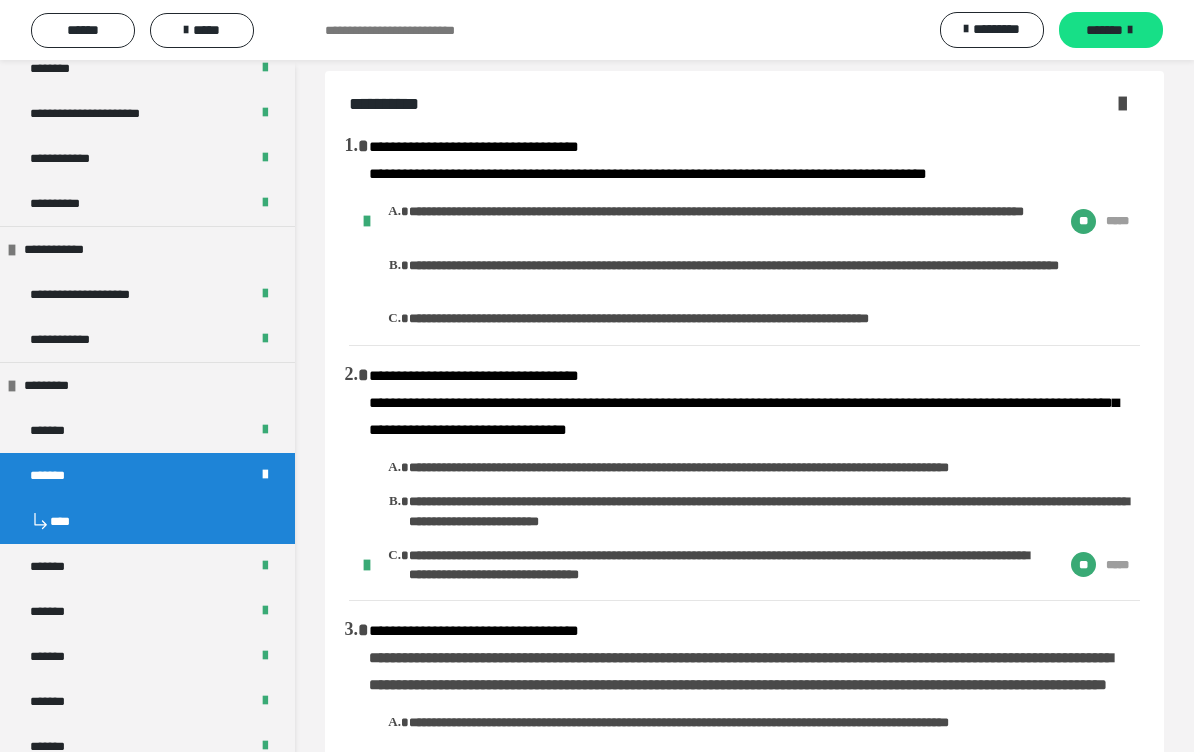 scroll, scrollTop: 0, scrollLeft: 0, axis: both 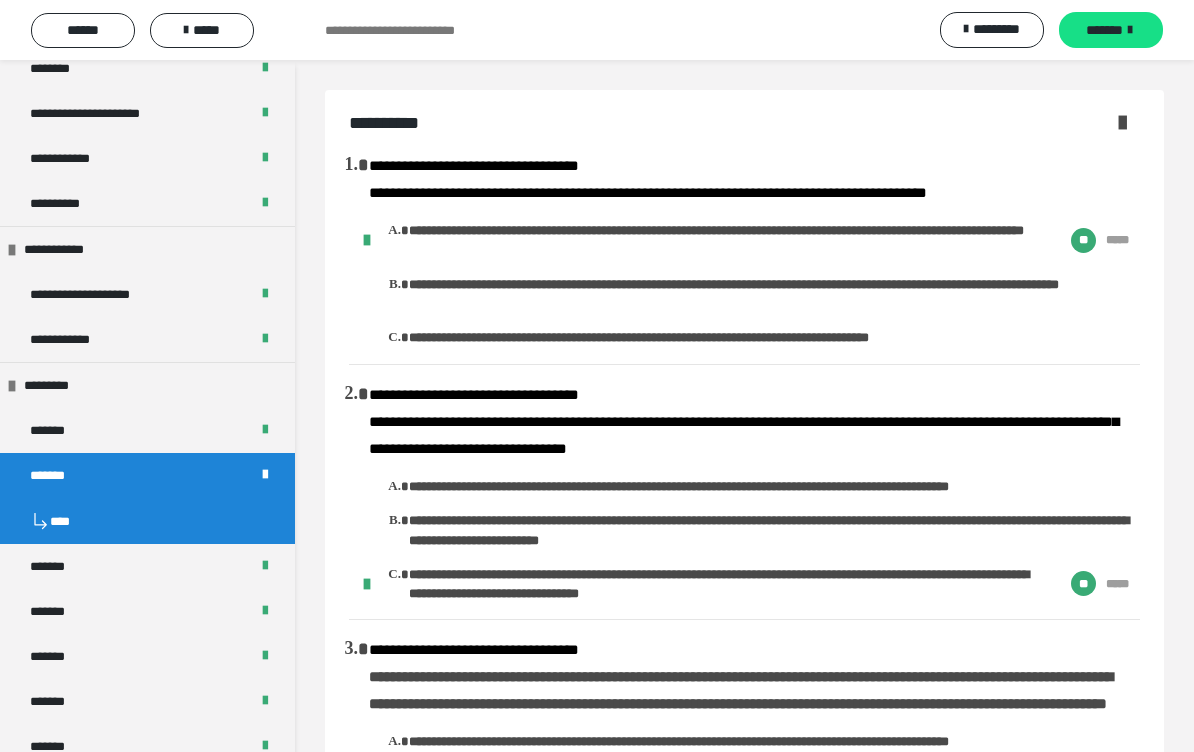 click on "*******" at bounding box center (147, 566) 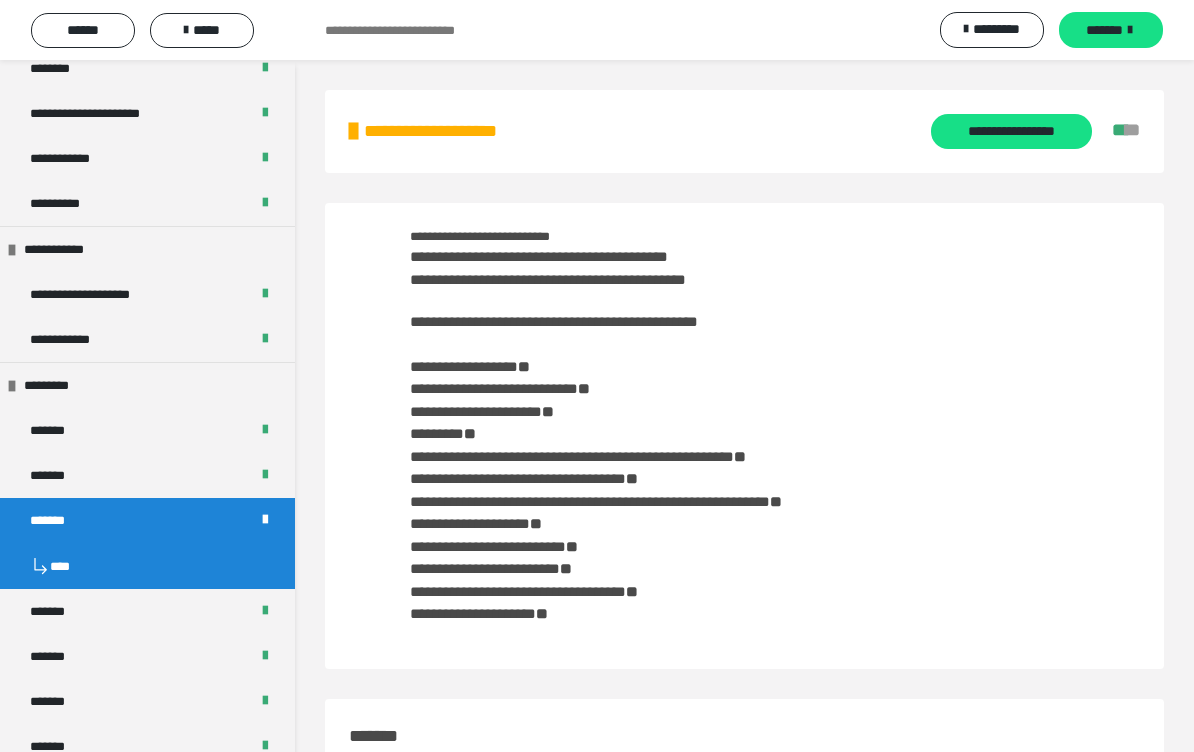 click on "**********" at bounding box center (1011, 131) 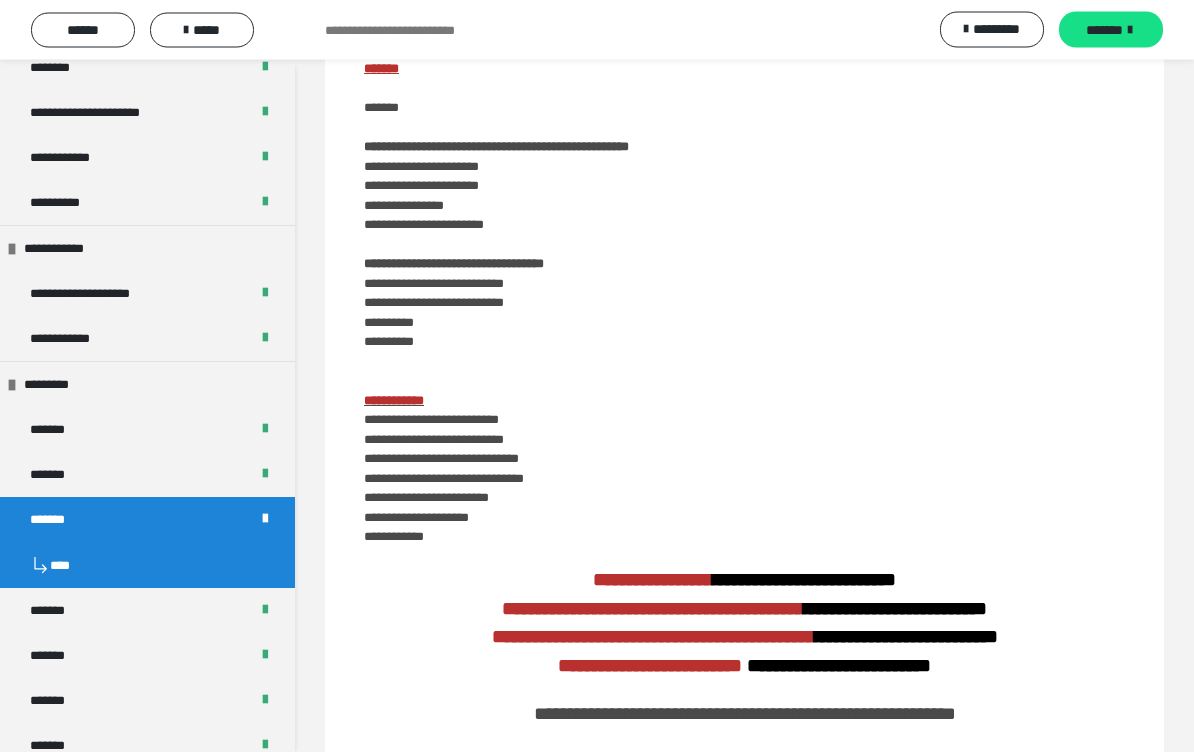 scroll, scrollTop: 3659, scrollLeft: 0, axis: vertical 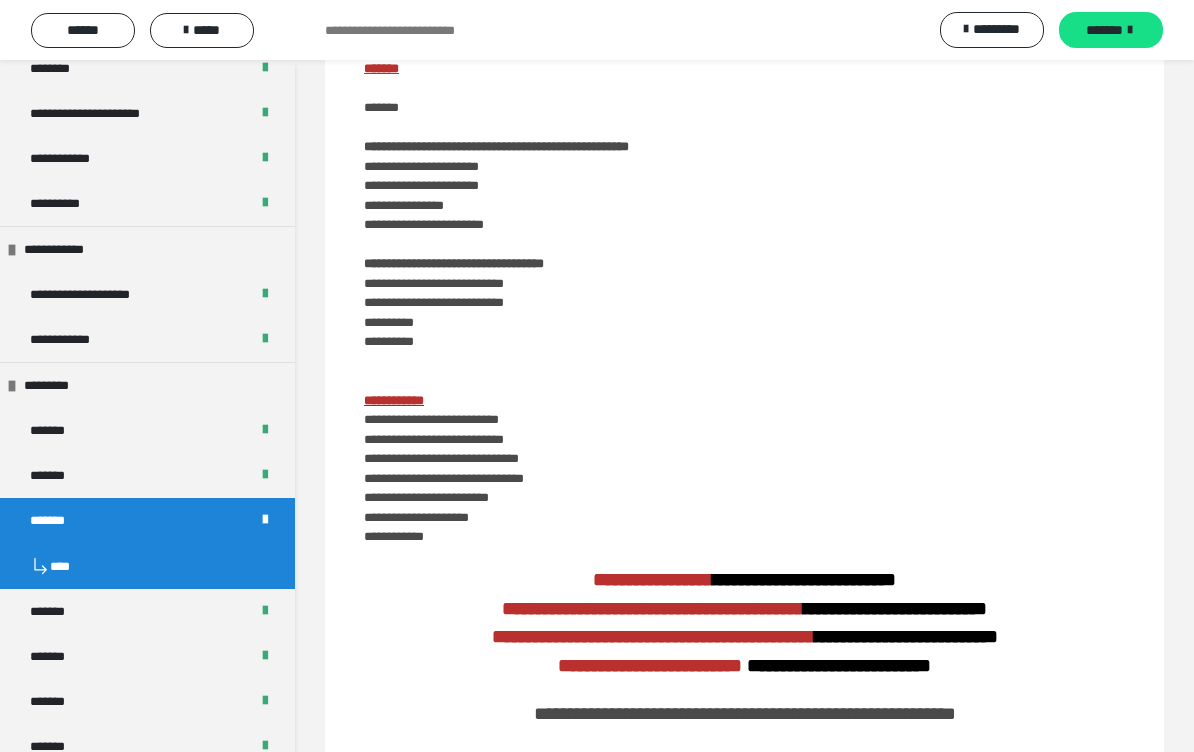 click on "*******" at bounding box center (147, 611) 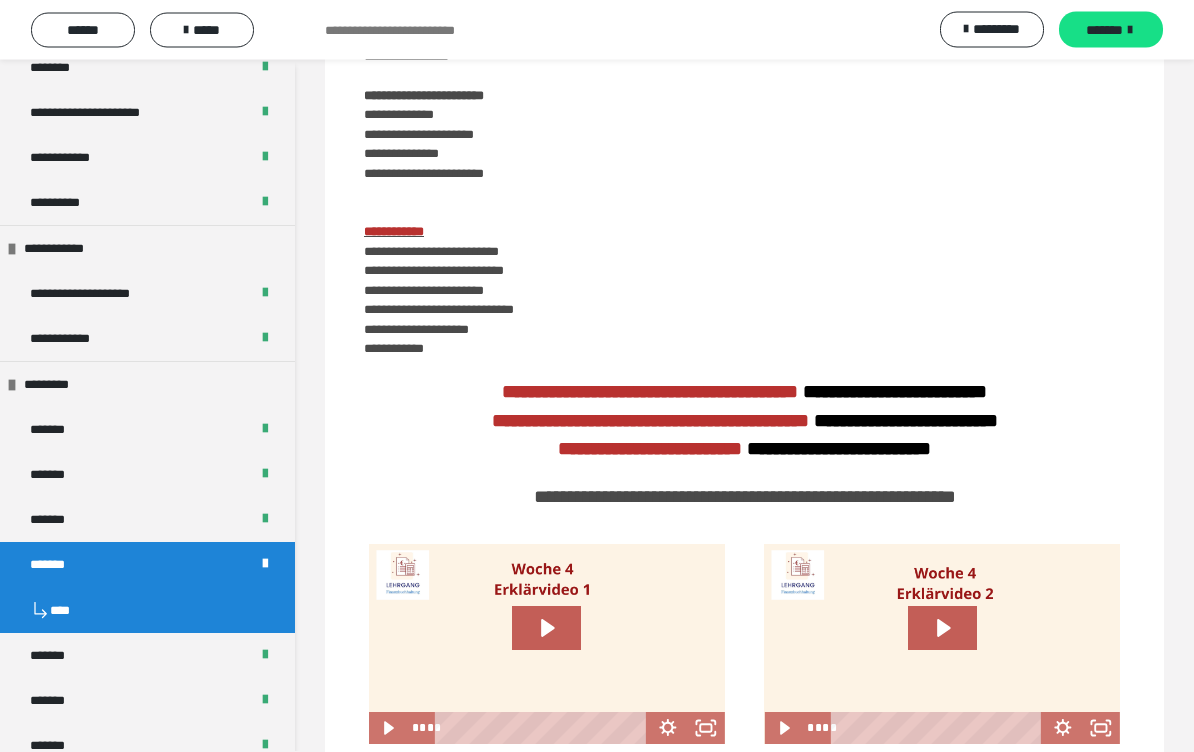 scroll, scrollTop: 0, scrollLeft: 0, axis: both 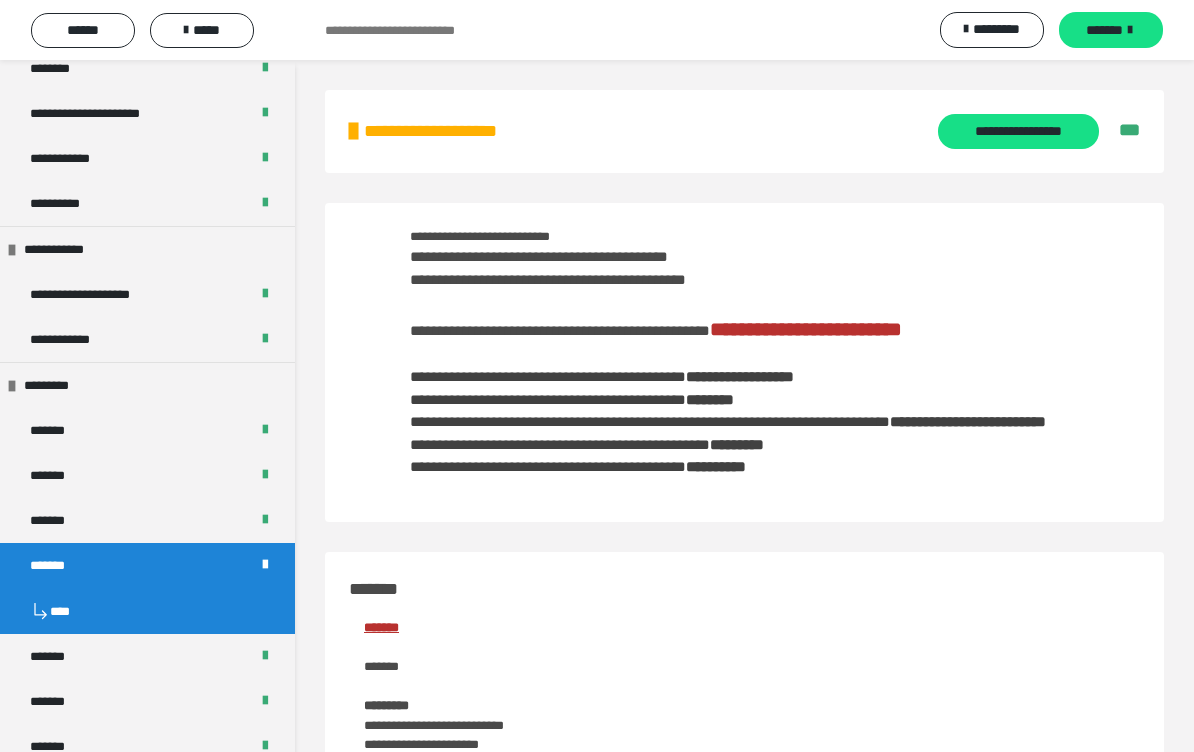 click on "**********" at bounding box center [1018, 131] 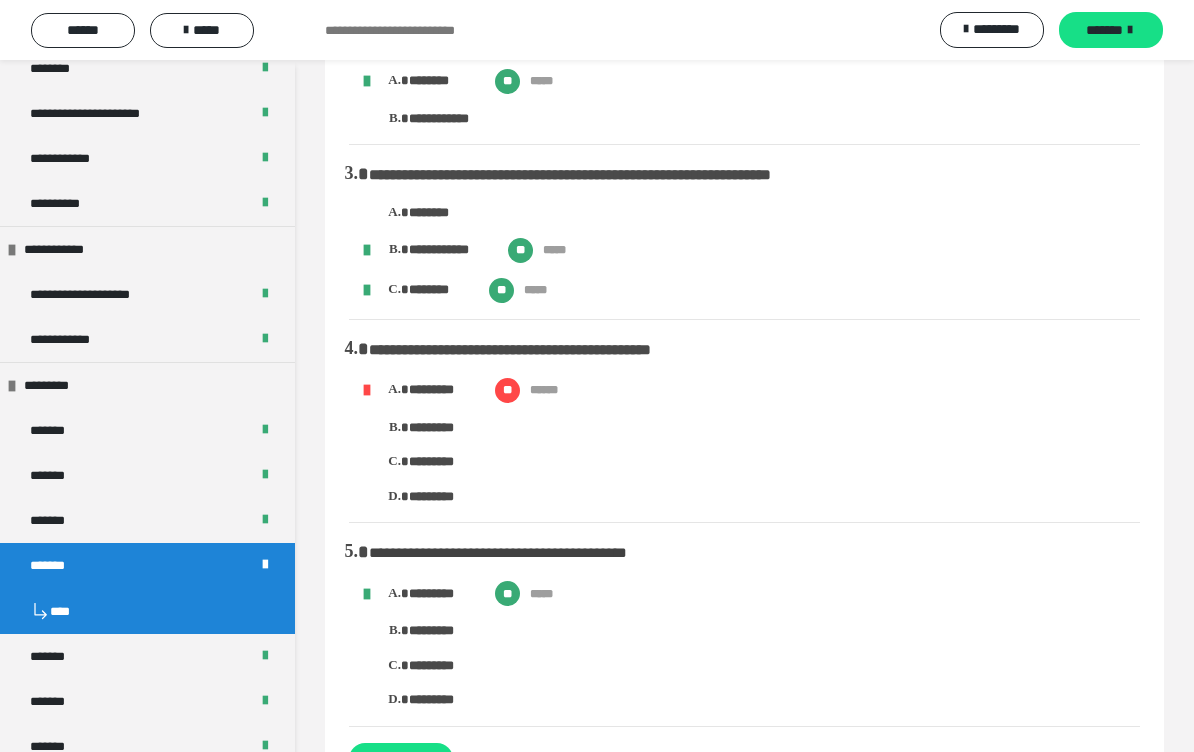 scroll, scrollTop: 263, scrollLeft: 0, axis: vertical 